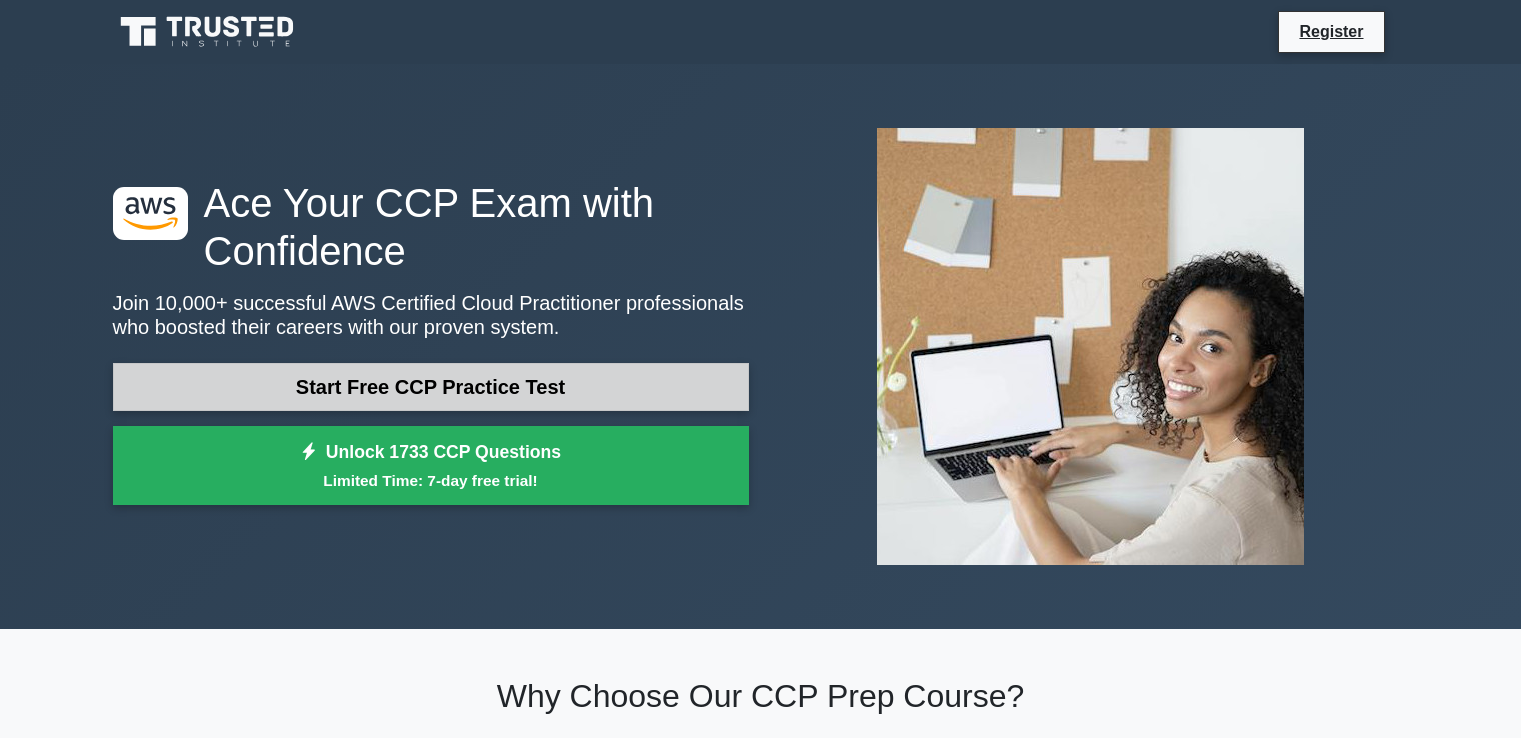 scroll, scrollTop: 0, scrollLeft: 0, axis: both 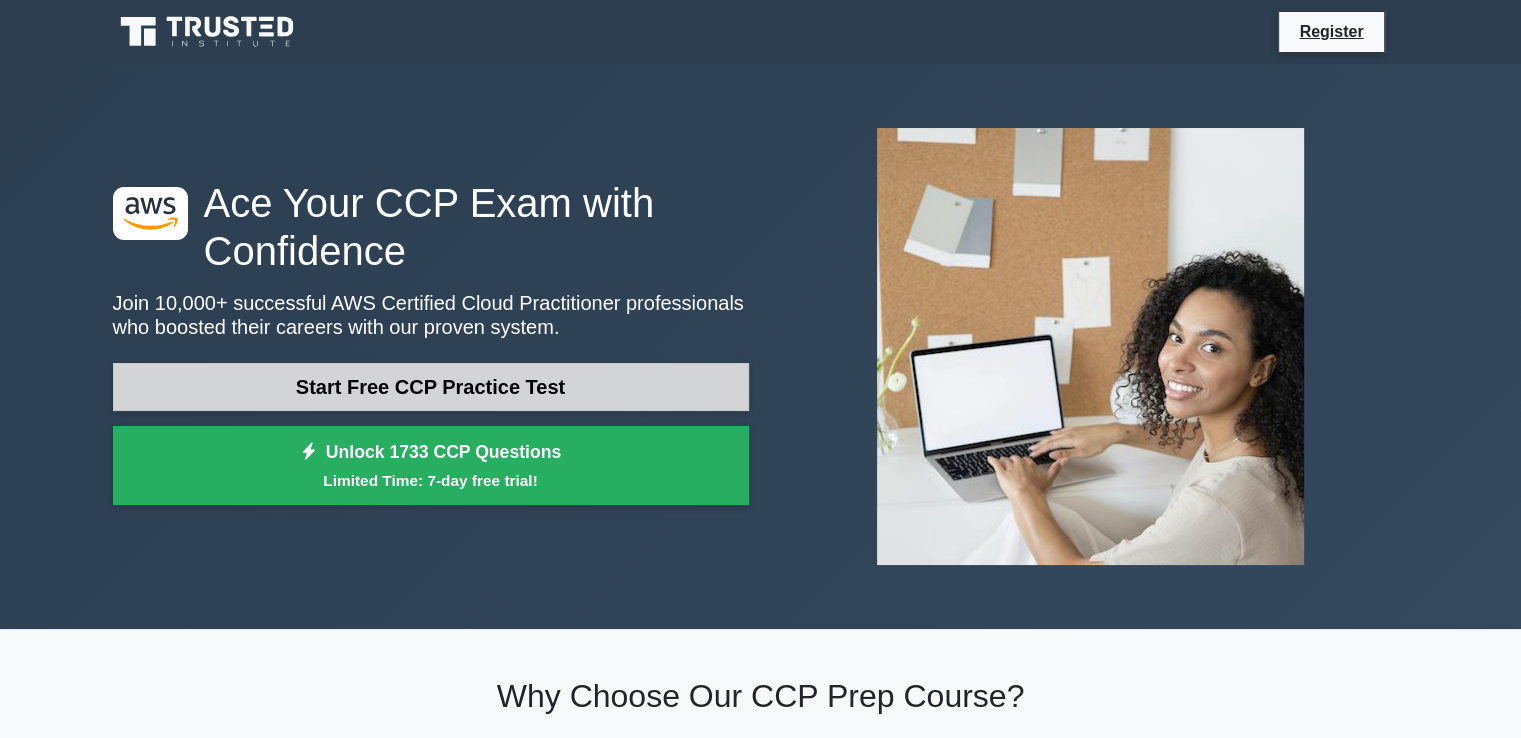 click on "Start Free CCP Practice Test" at bounding box center [431, 387] 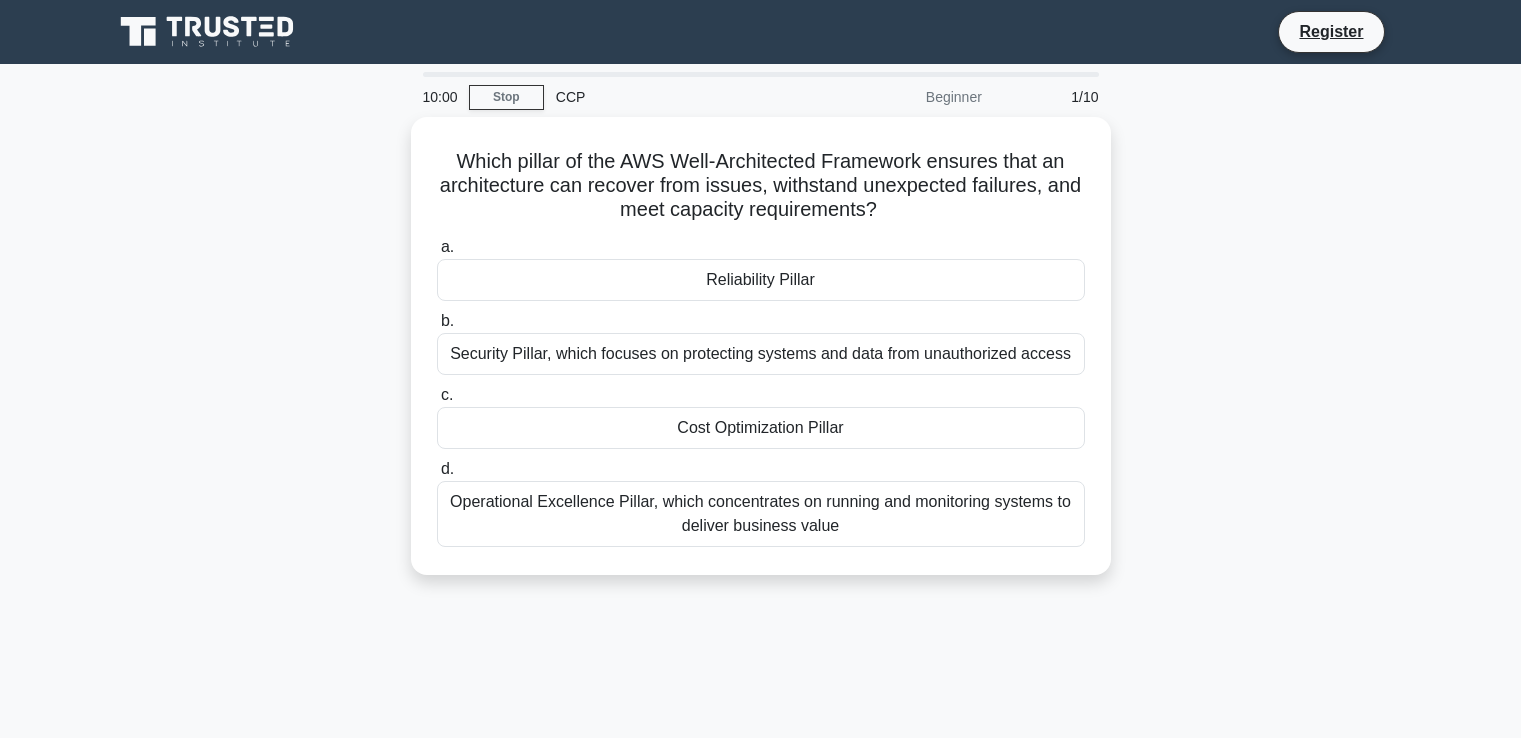 scroll, scrollTop: 0, scrollLeft: 0, axis: both 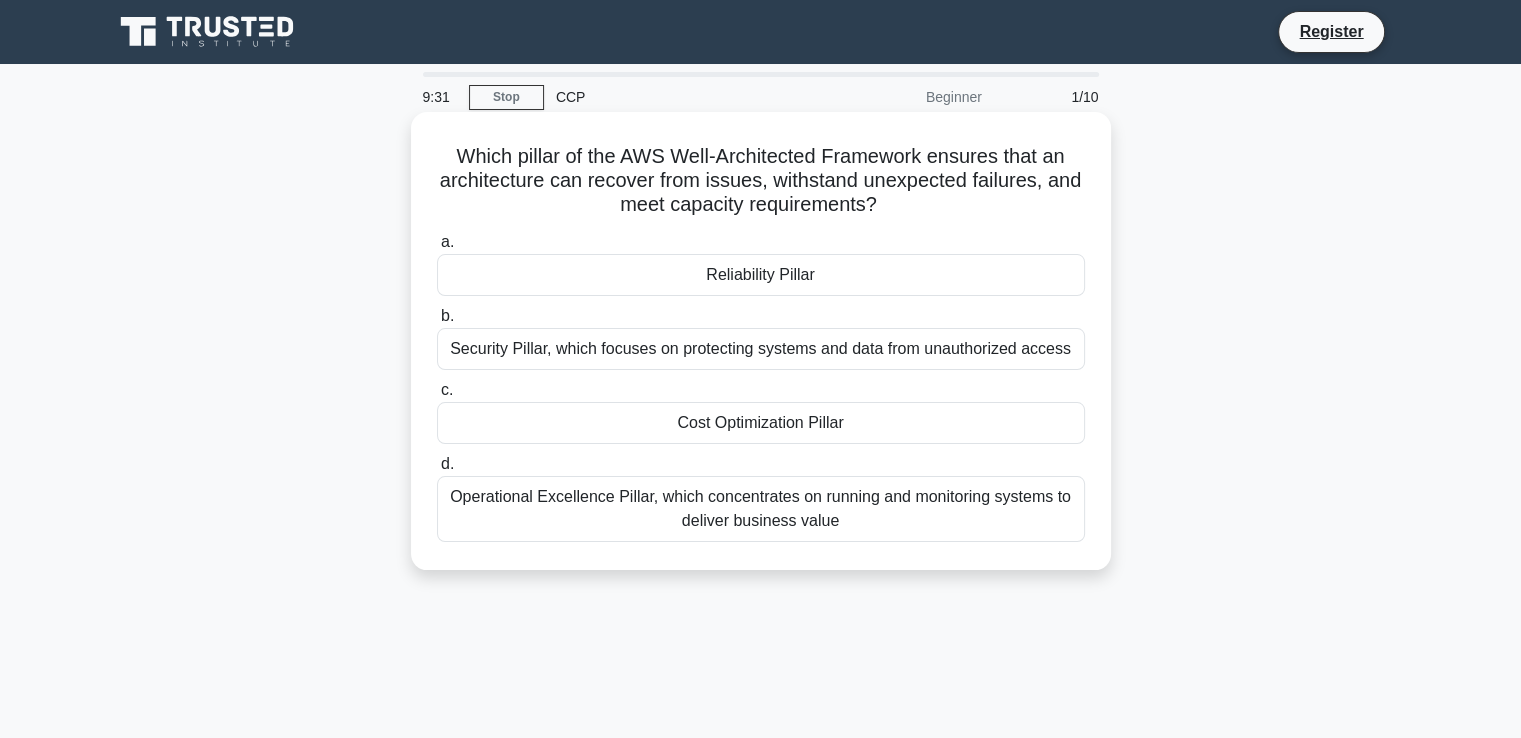 click on "Operational Excellence Pillar, which concentrates on running and monitoring systems to deliver business value" at bounding box center (761, 509) 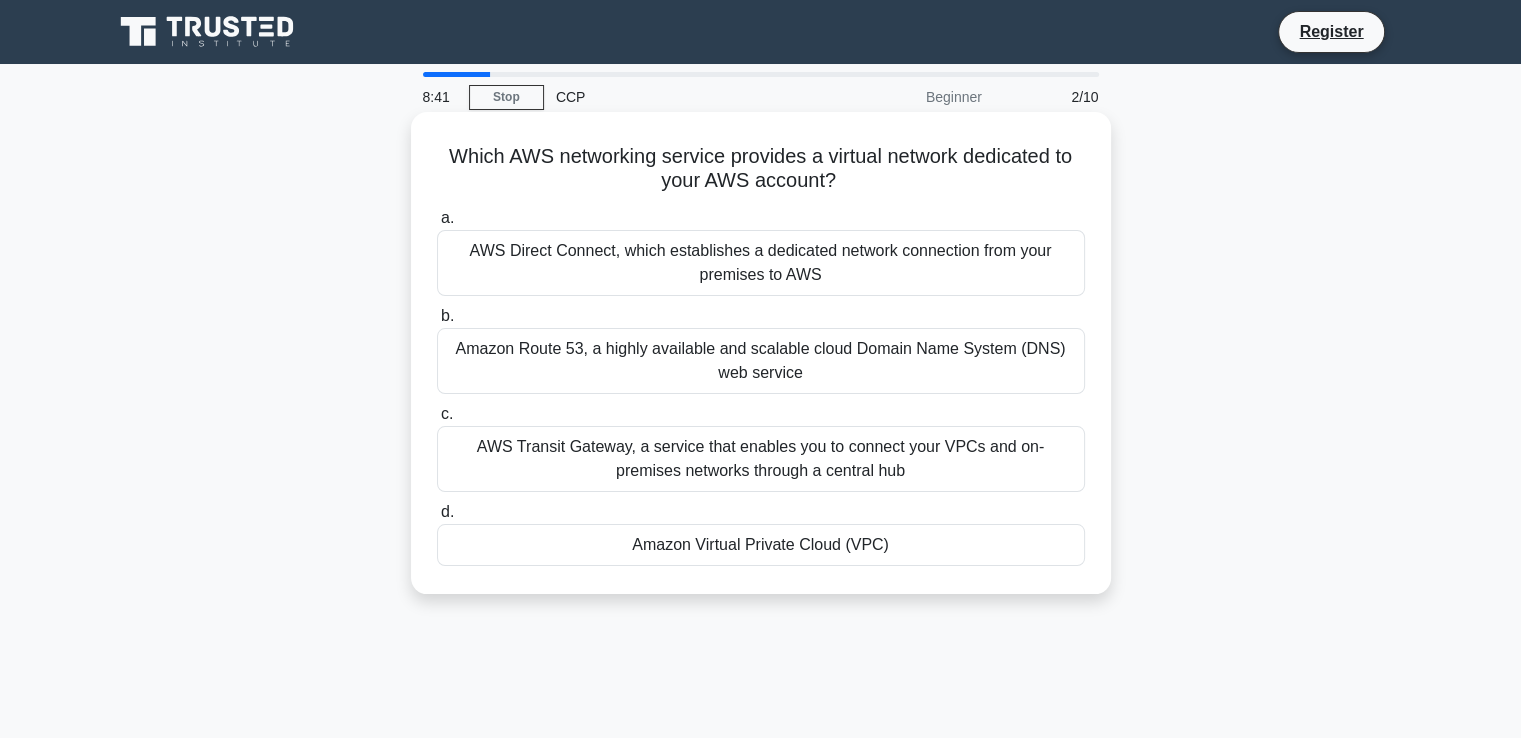 click on "AWS Direct Connect, which establishes a dedicated network connection from your premises to AWS" at bounding box center [761, 263] 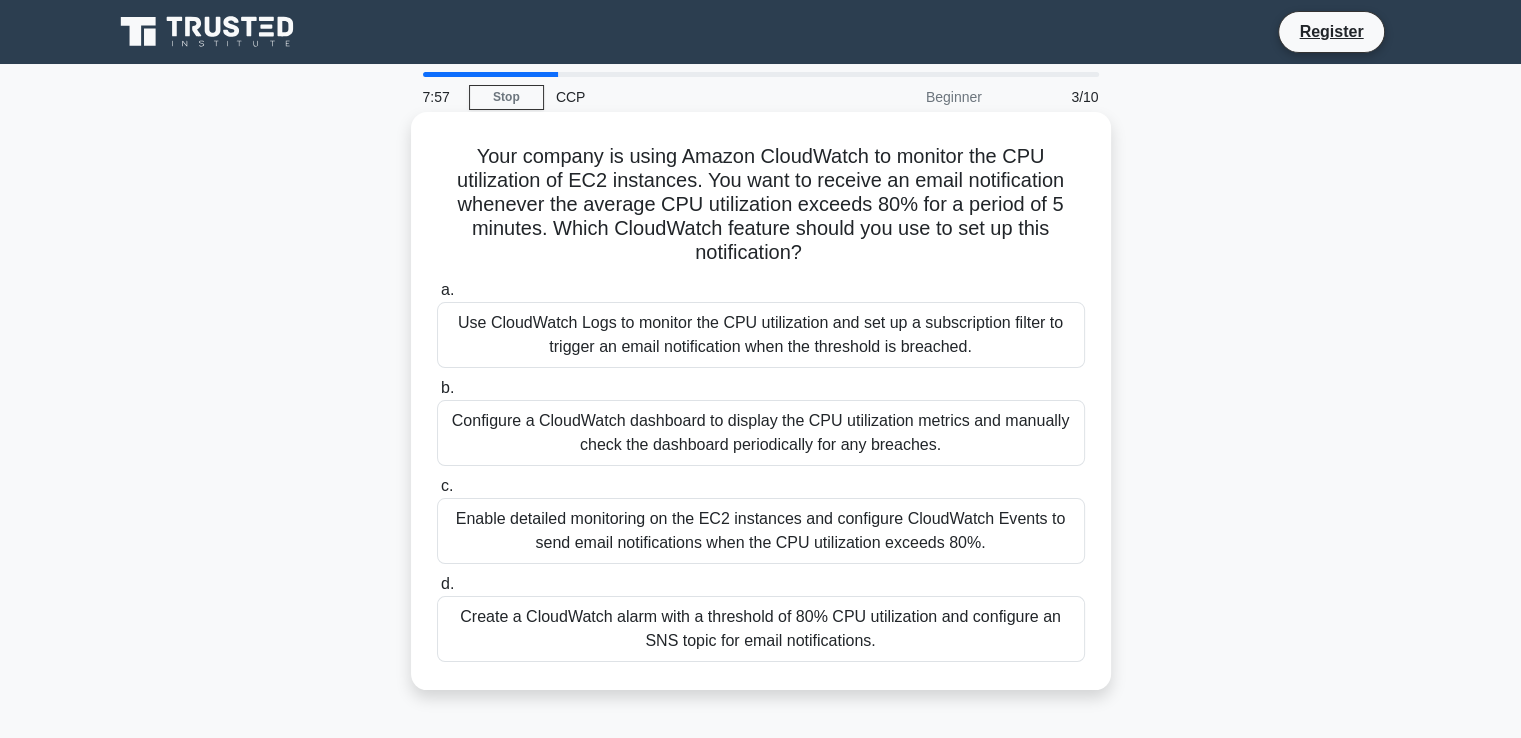 click on "Enable detailed monitoring on the EC2 instances and configure CloudWatch Events to send email notifications when the CPU utilization exceeds 80%." at bounding box center (761, 531) 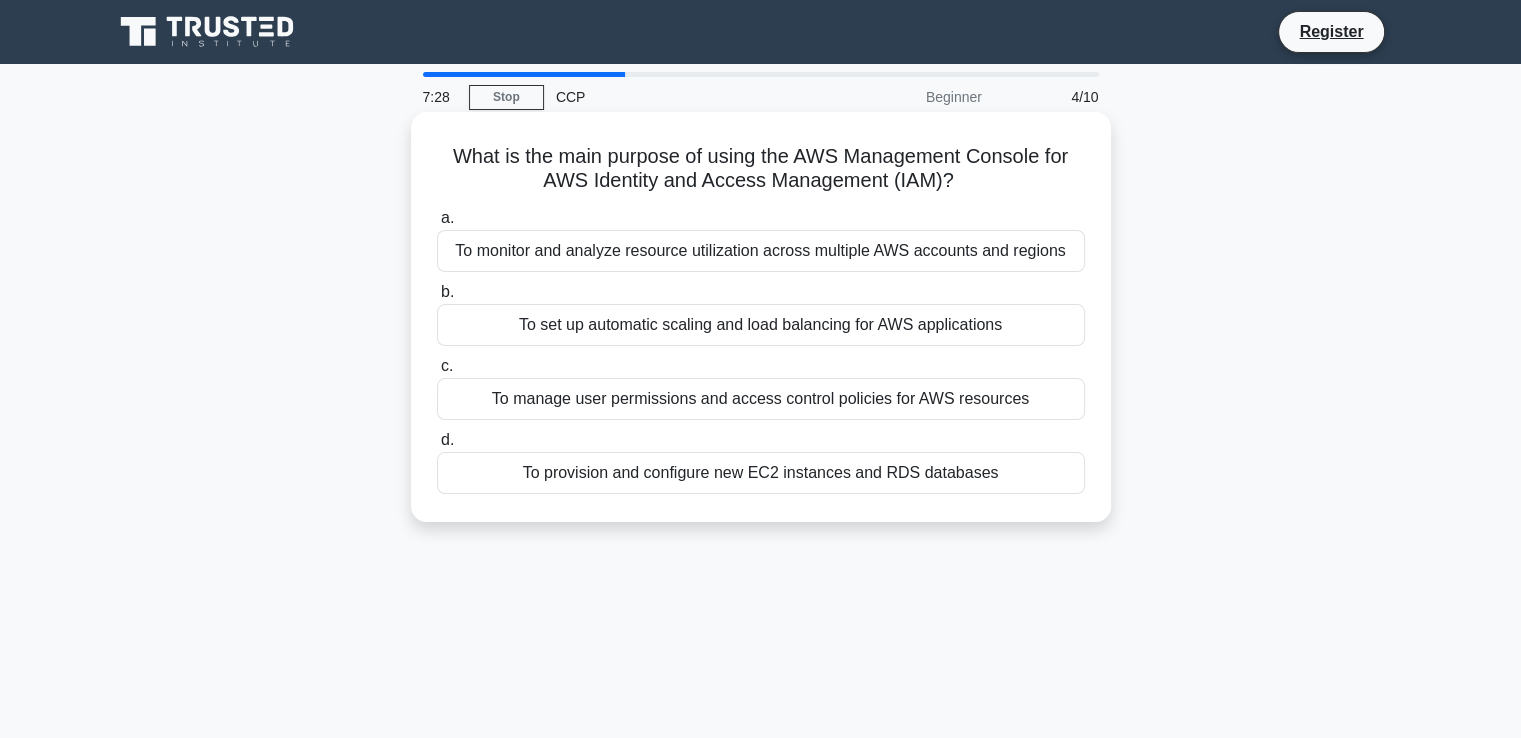 click on "To manage user permissions and access control policies for AWS resources" at bounding box center (761, 399) 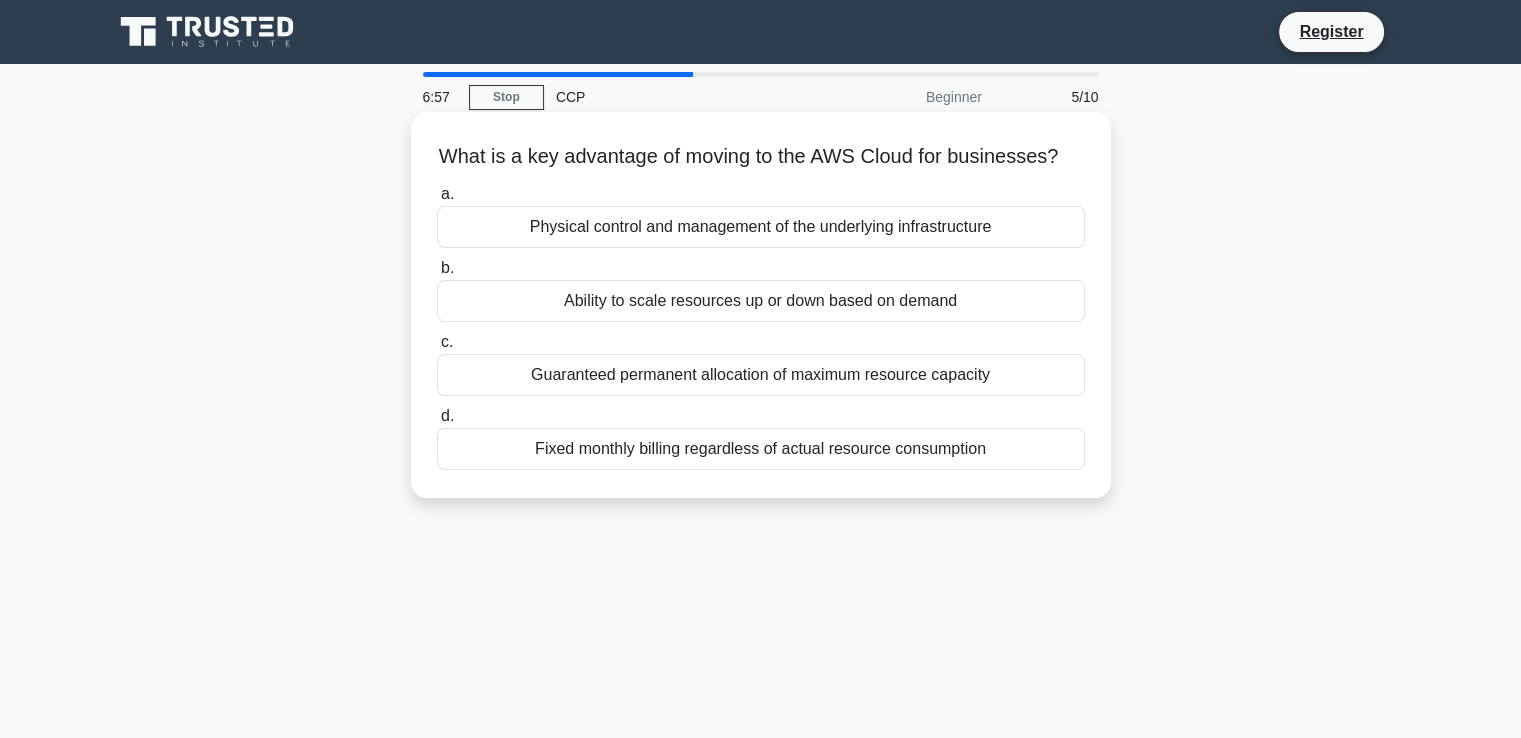 click on "Physical control and management of the underlying infrastructure" at bounding box center [761, 227] 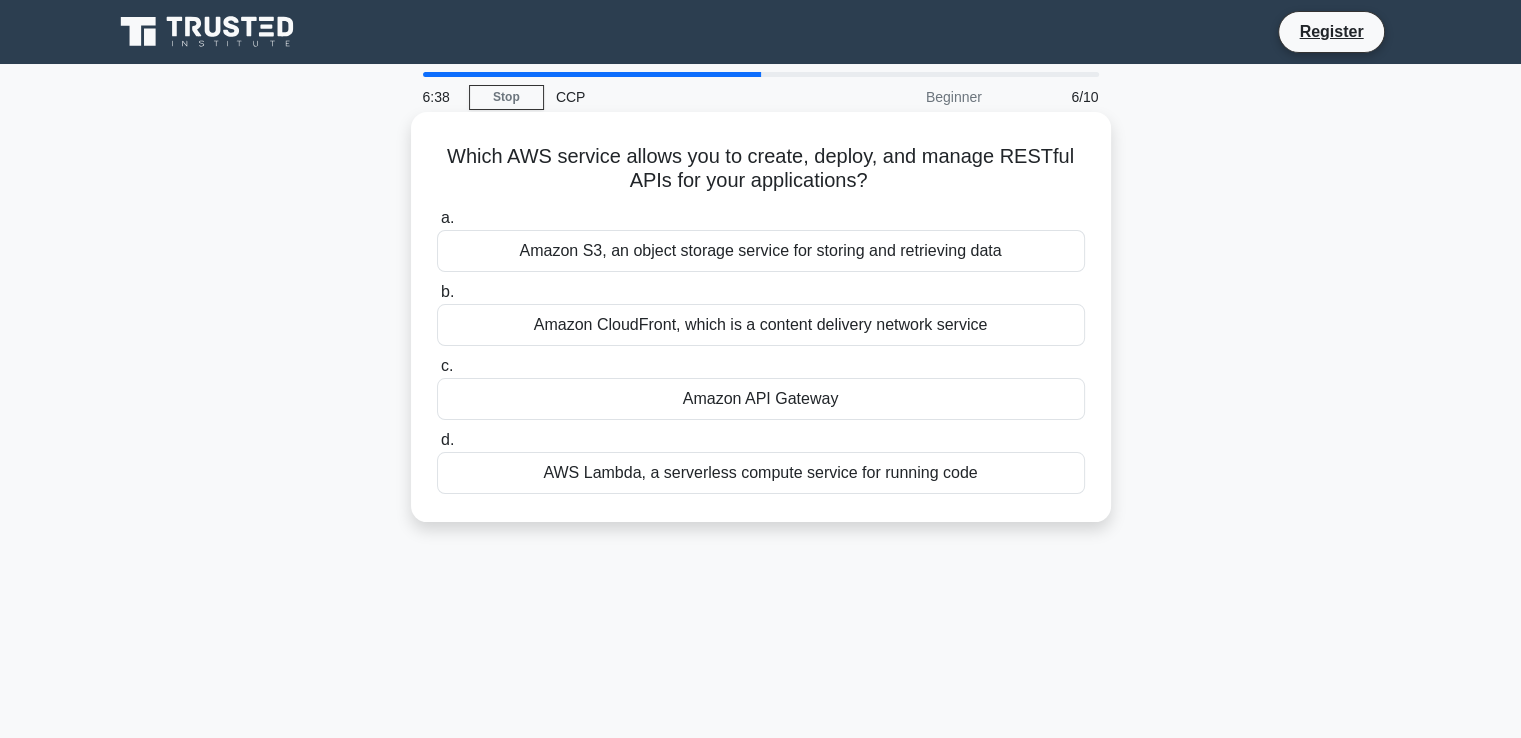 click on "Amazon S3, an object storage service for storing and retrieving data" at bounding box center (761, 251) 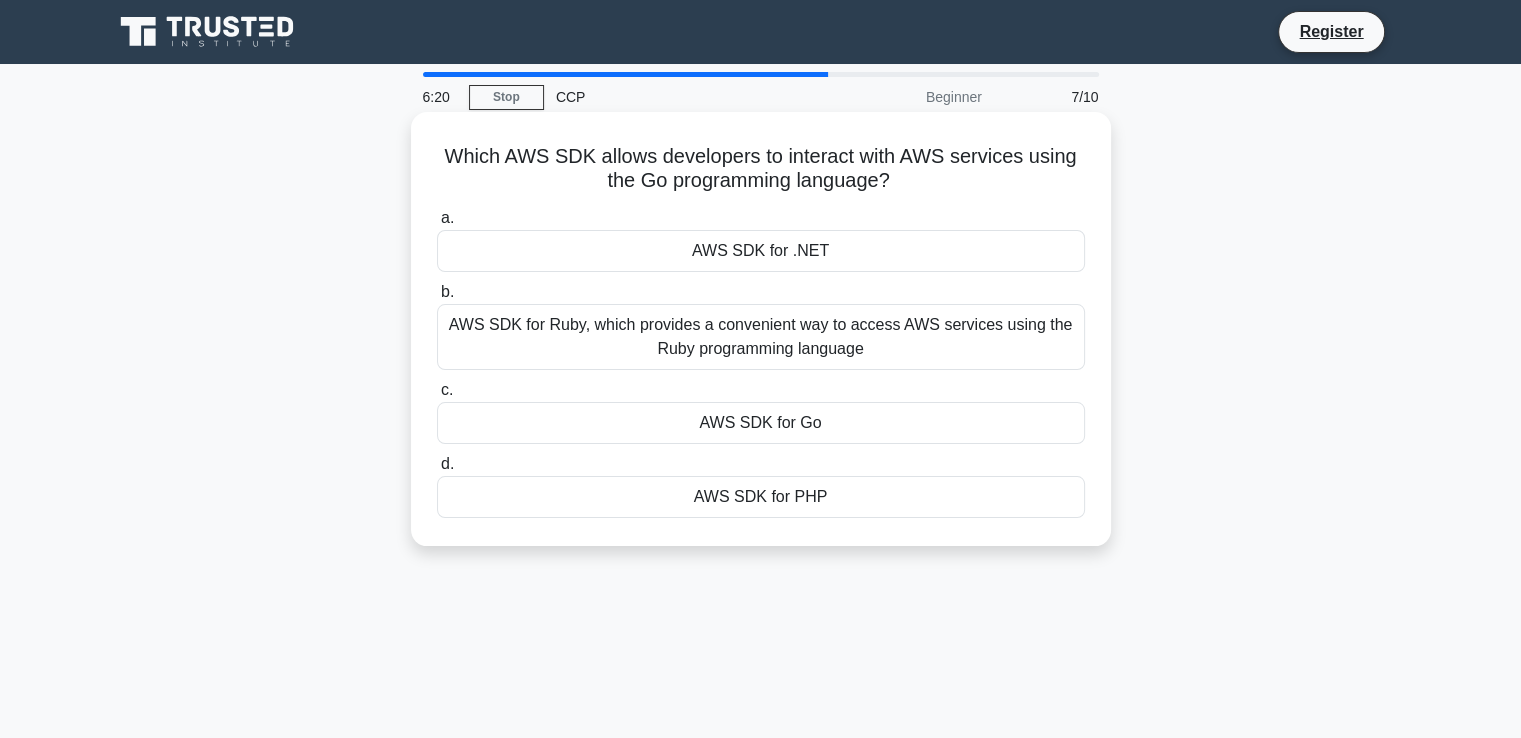 click on "AWS SDK for PHP" at bounding box center (761, 497) 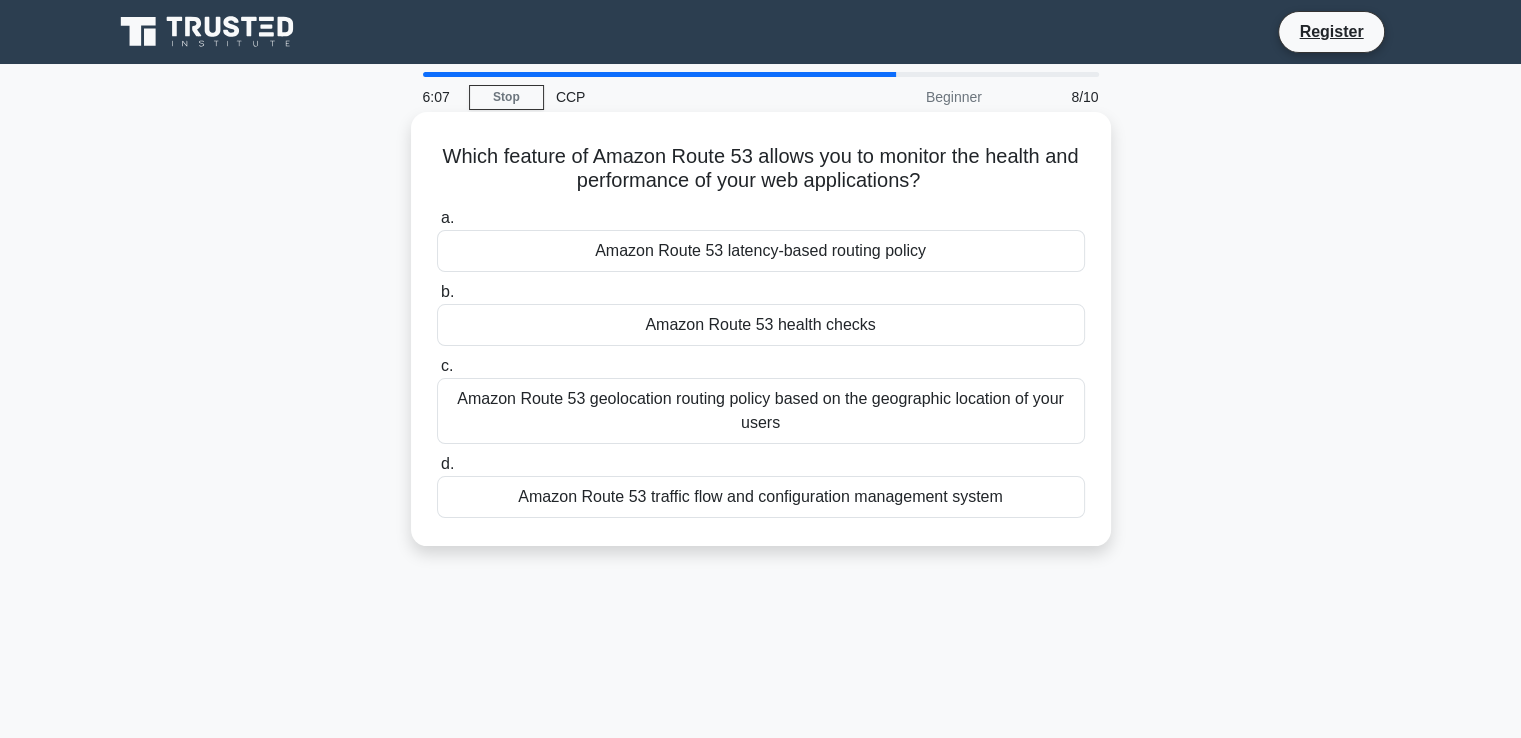 click on "Amazon Route 53 traffic flow and configuration management system" at bounding box center (761, 497) 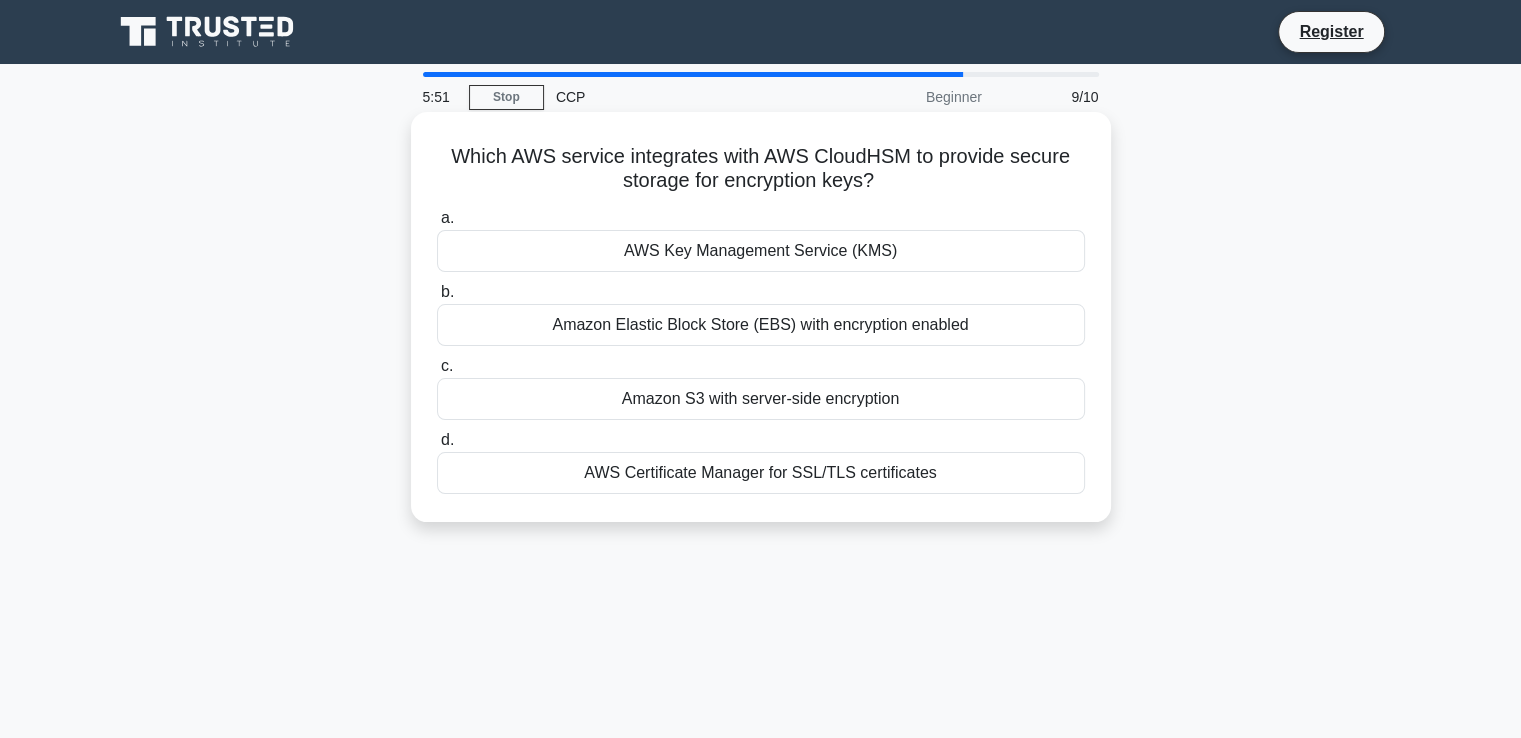 click on "Amazon Elastic Block Store (EBS) with encryption enabled" at bounding box center [761, 325] 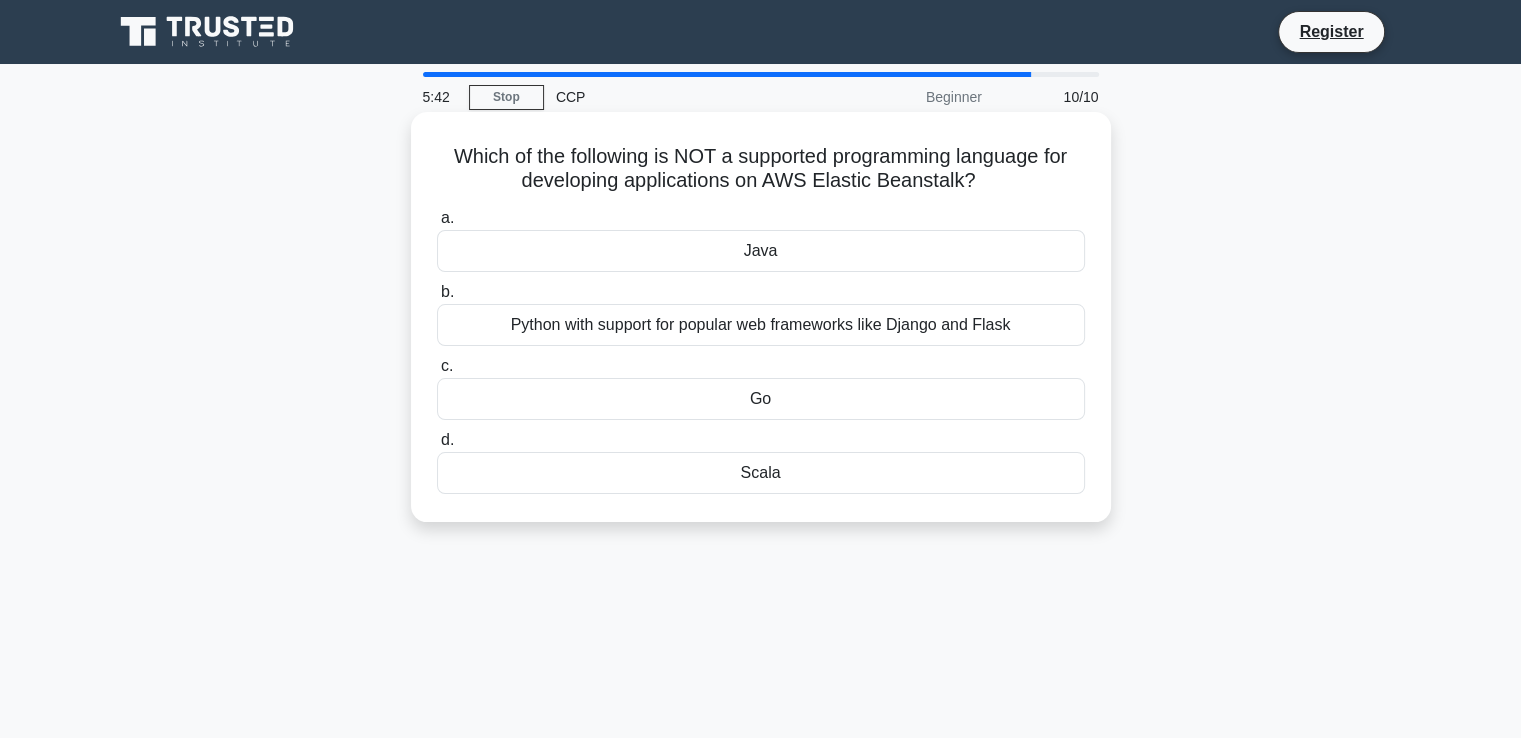 click on "Python with support for popular web frameworks like Django and Flask" at bounding box center (761, 325) 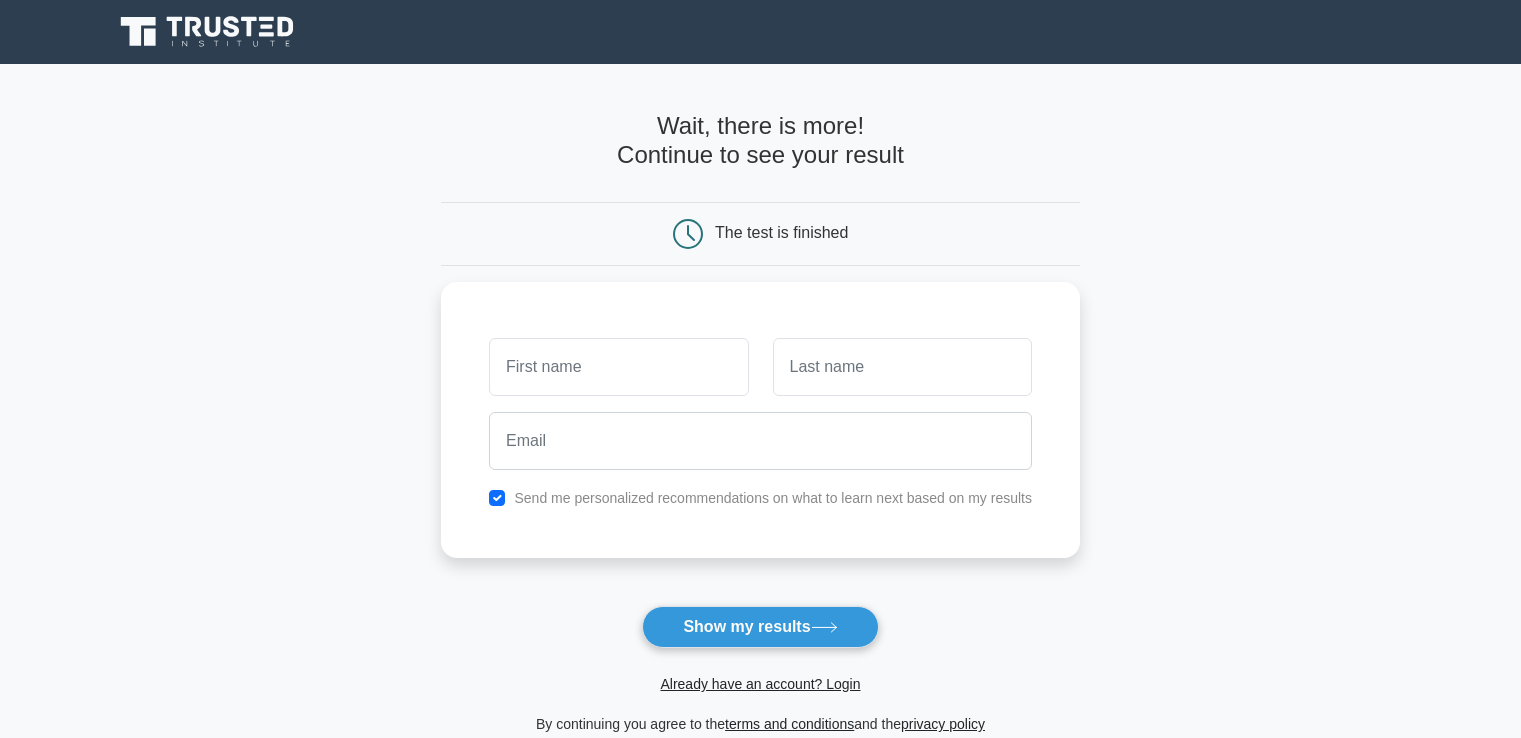scroll, scrollTop: 0, scrollLeft: 0, axis: both 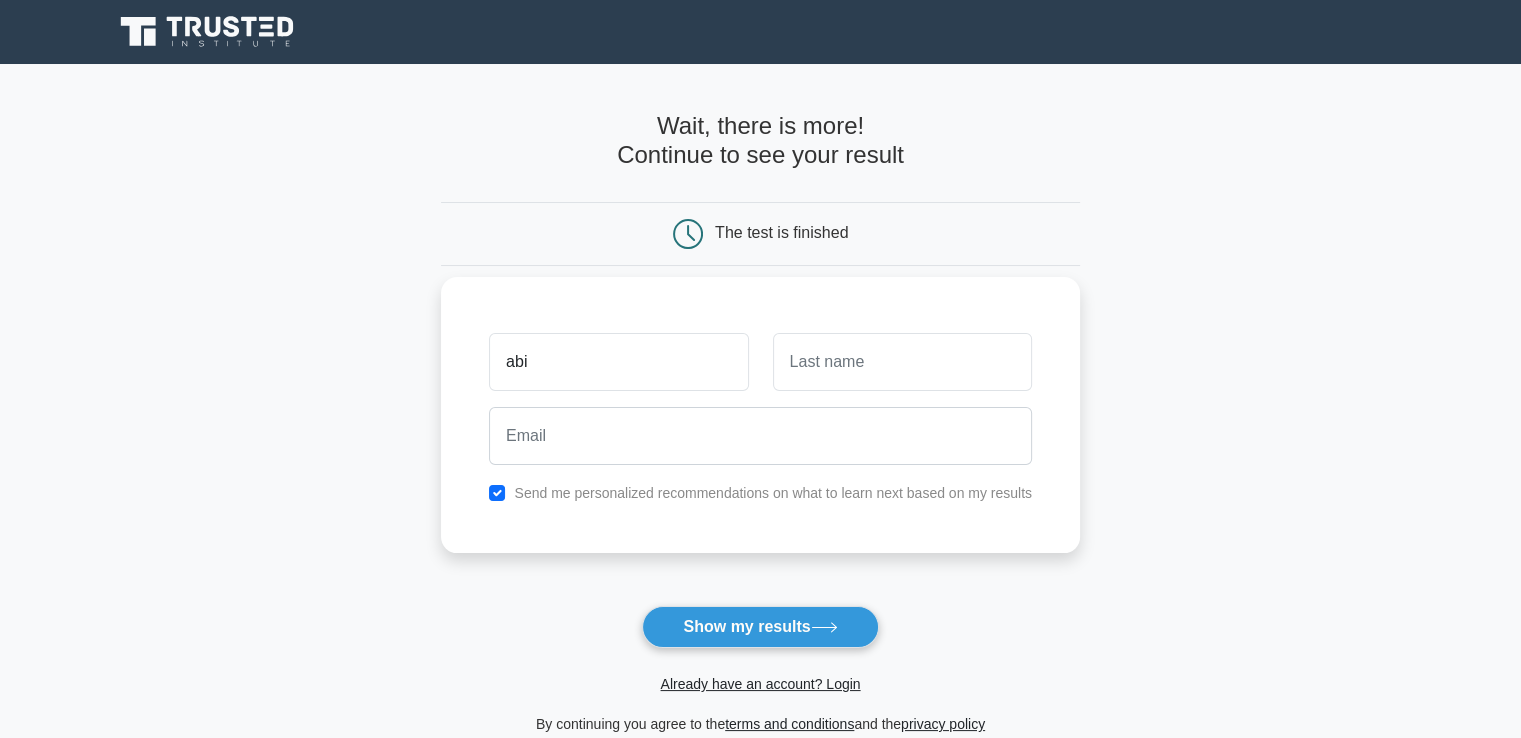 type on "abi" 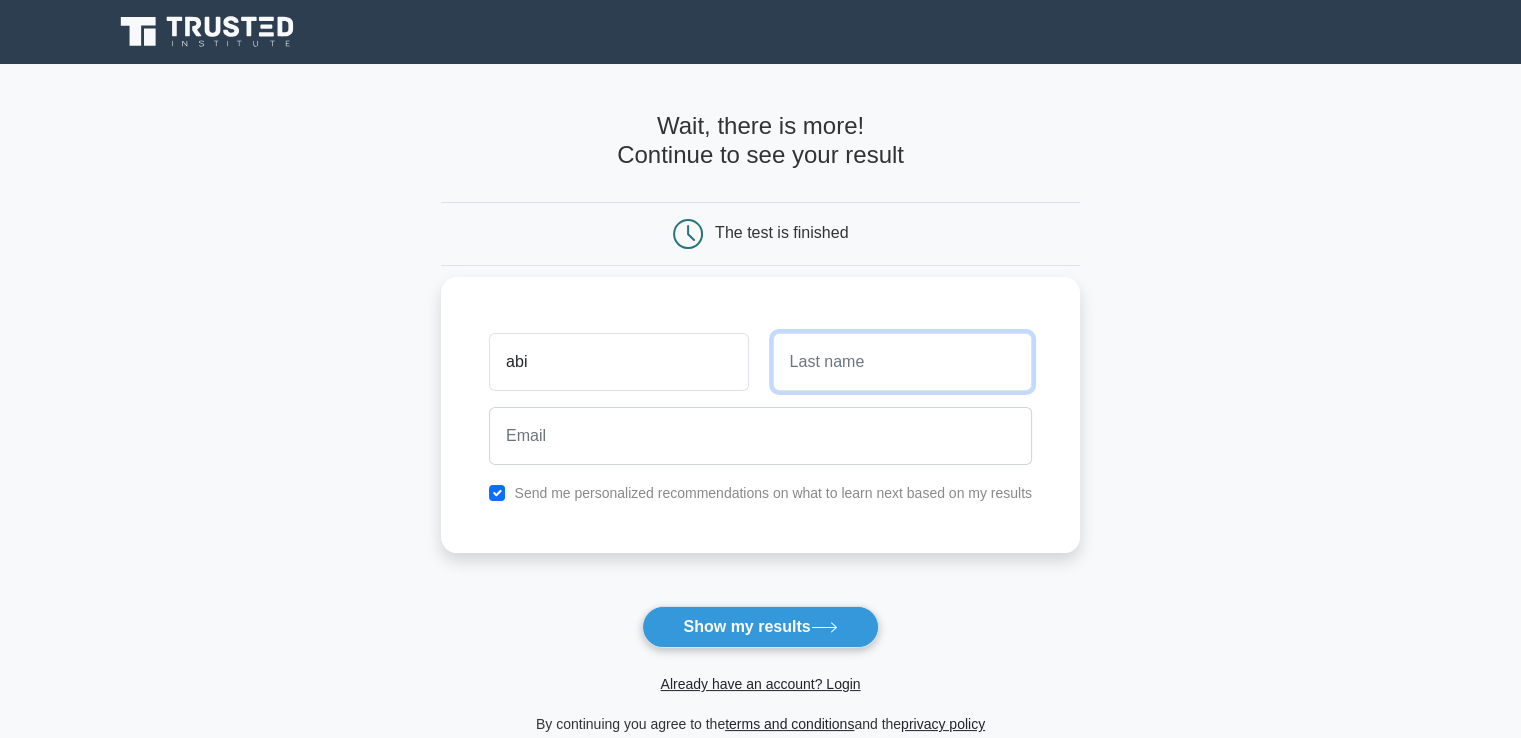 click at bounding box center (902, 362) 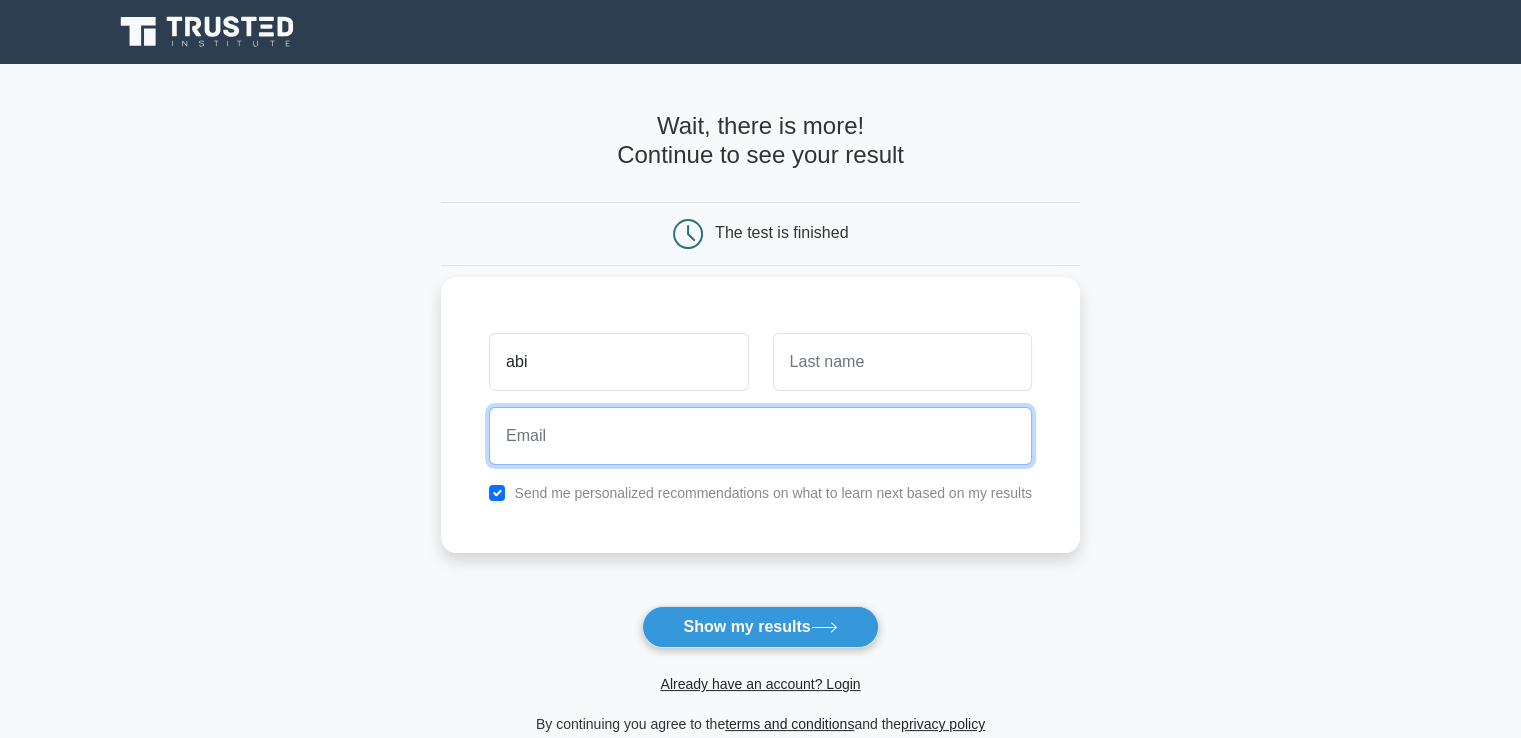 click at bounding box center (760, 436) 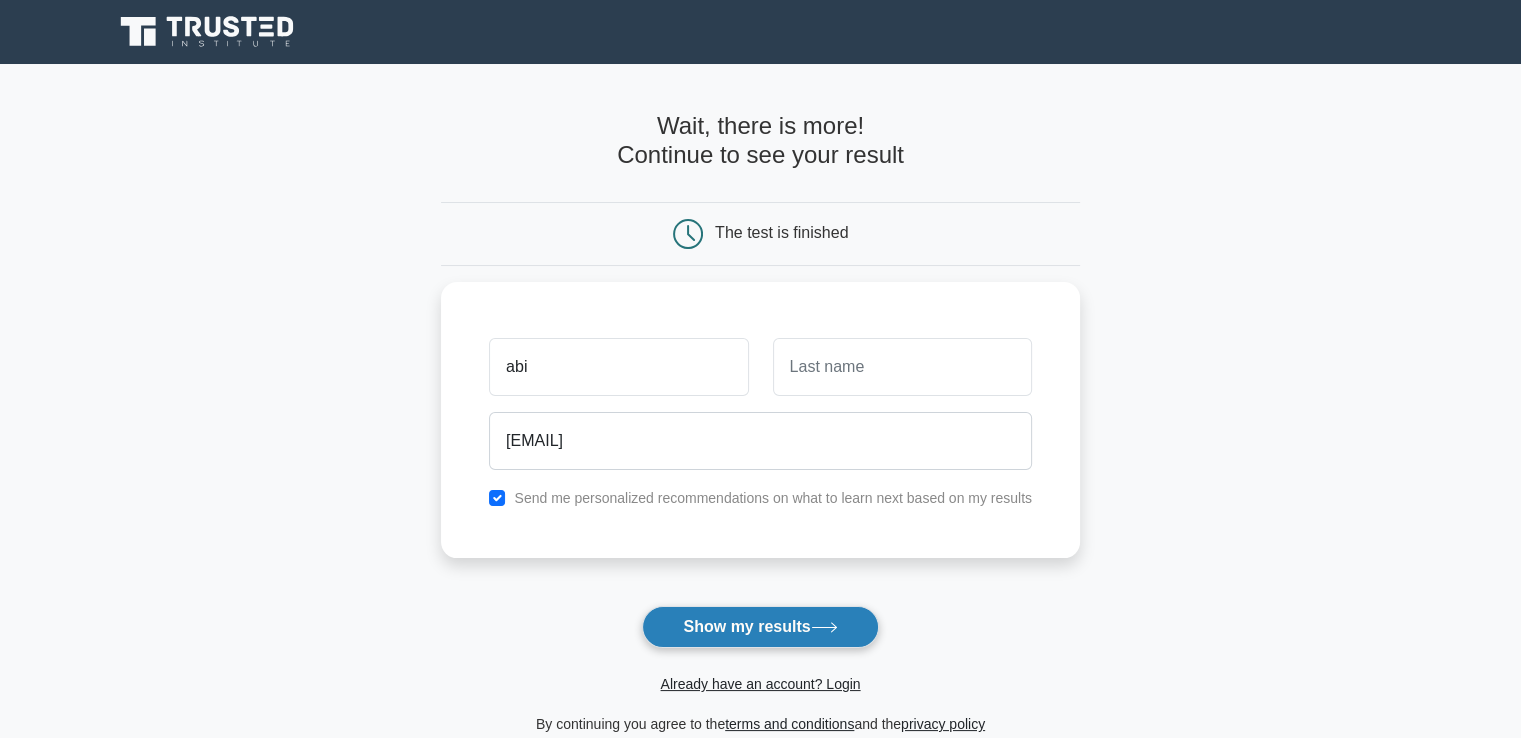 click on "Show my results" at bounding box center (760, 627) 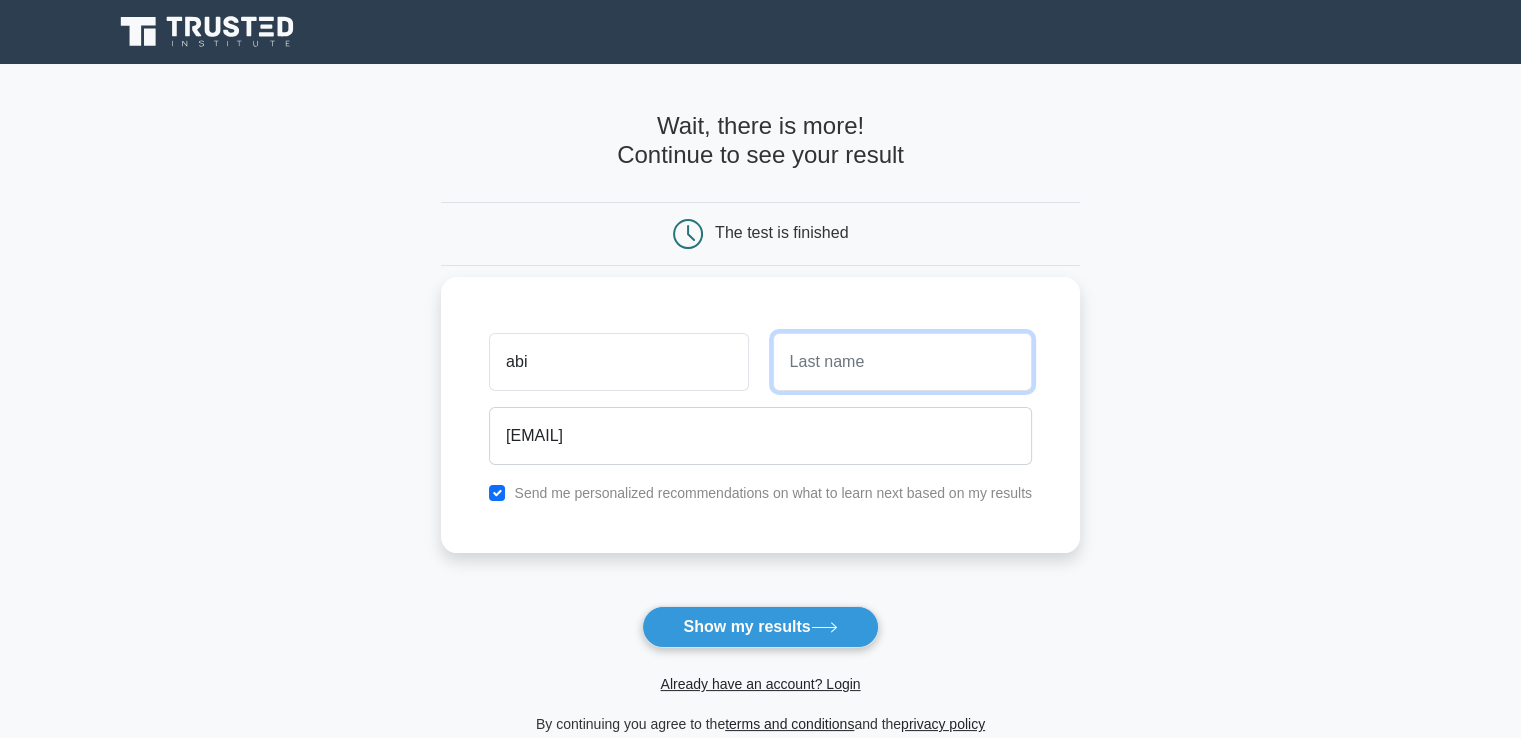 click at bounding box center [902, 362] 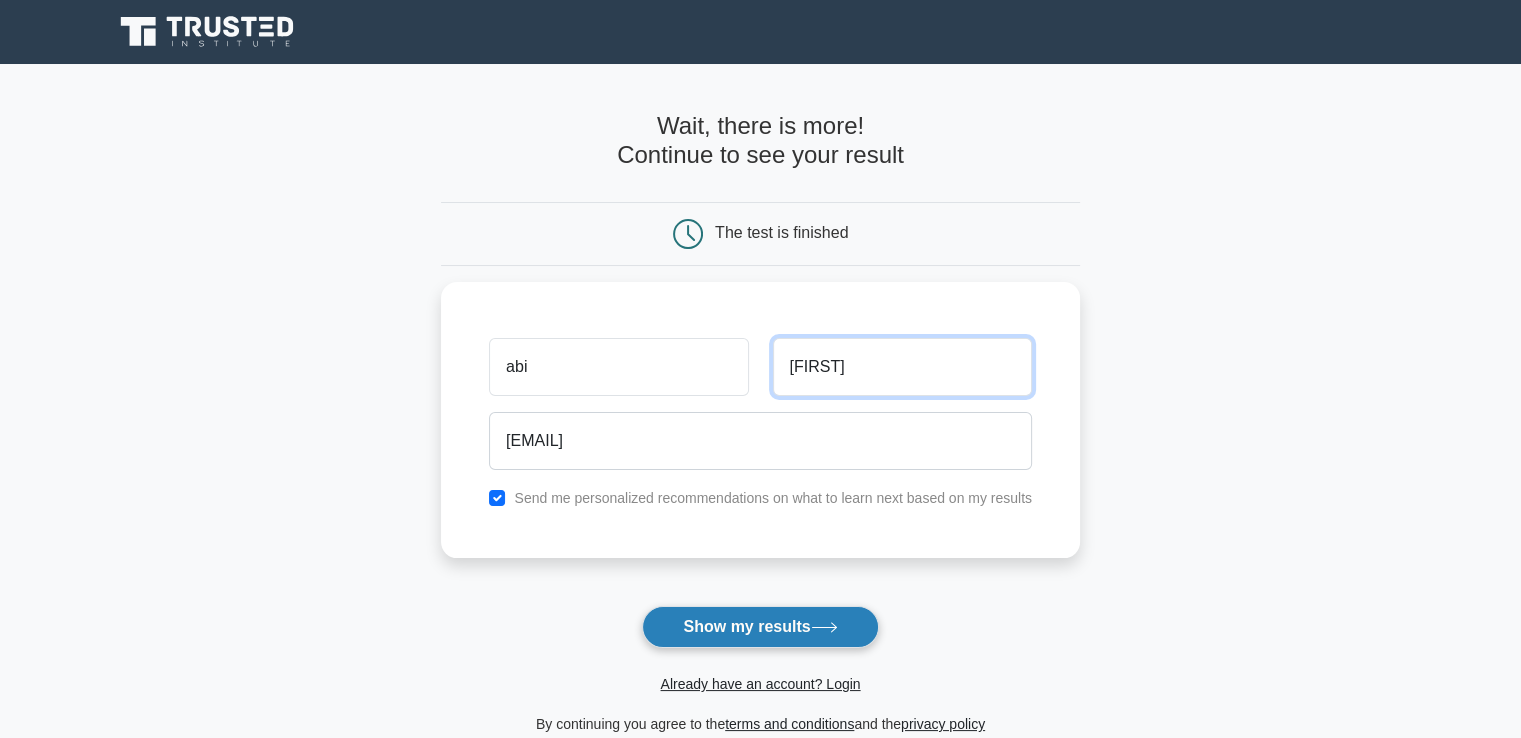 type on "krish" 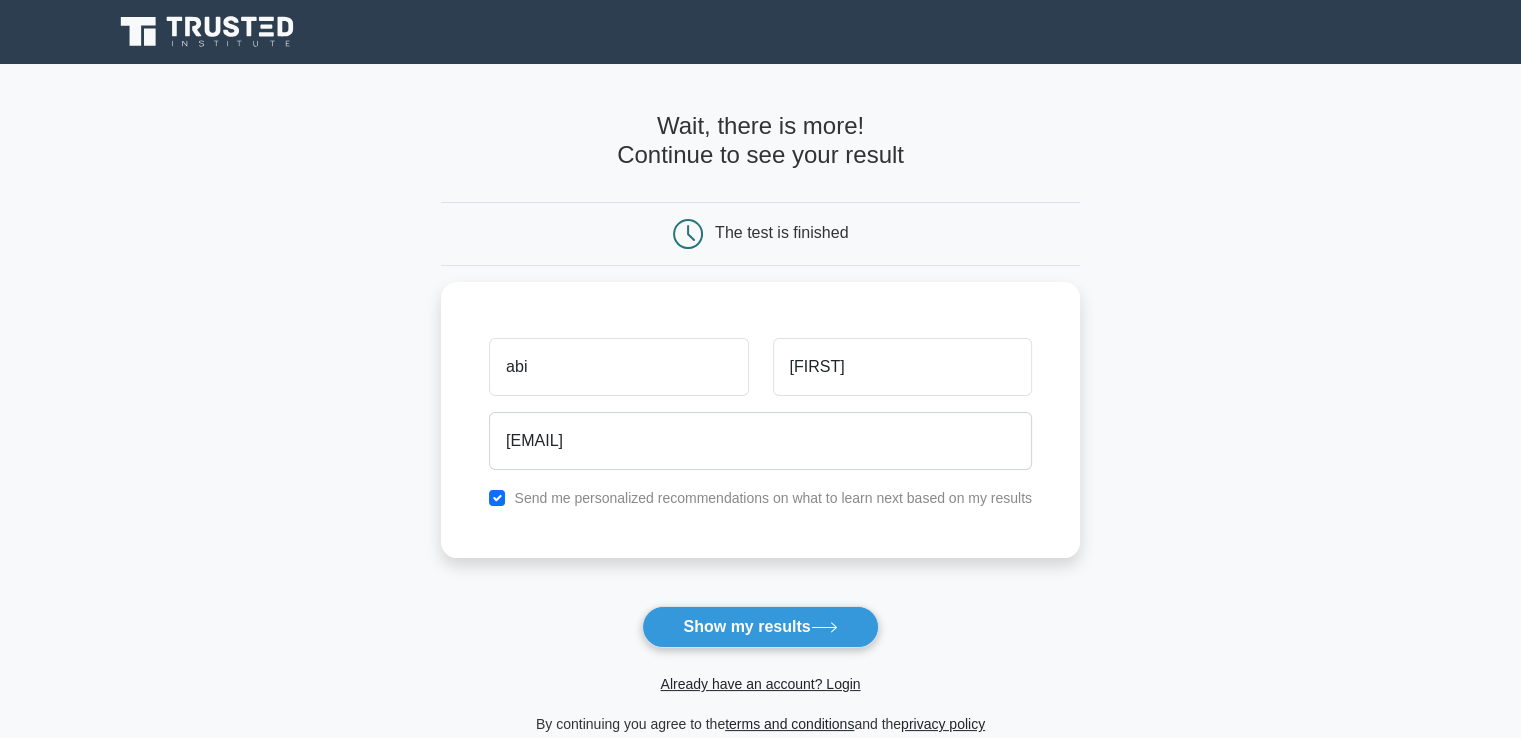 click on "Show my results" at bounding box center [760, 627] 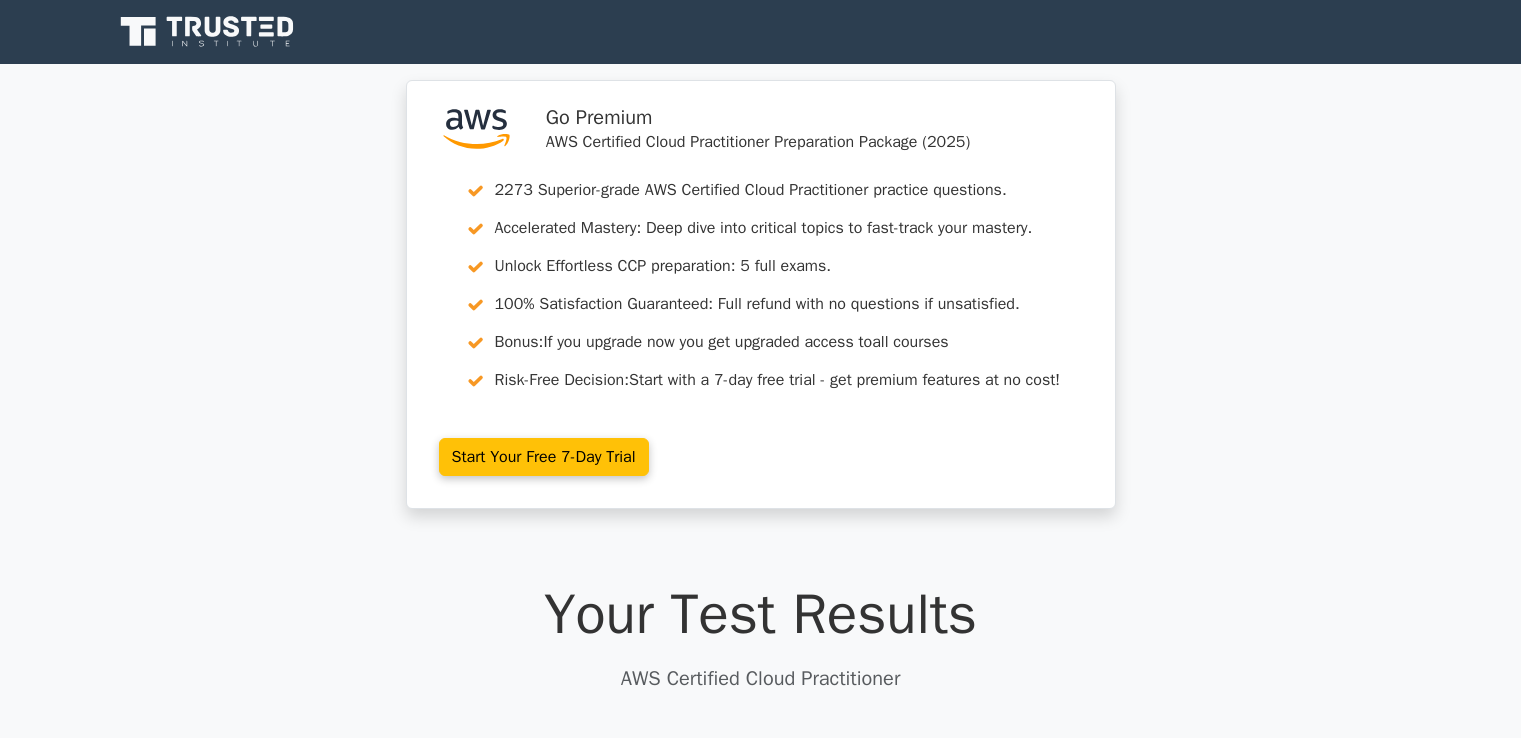 scroll, scrollTop: 0, scrollLeft: 0, axis: both 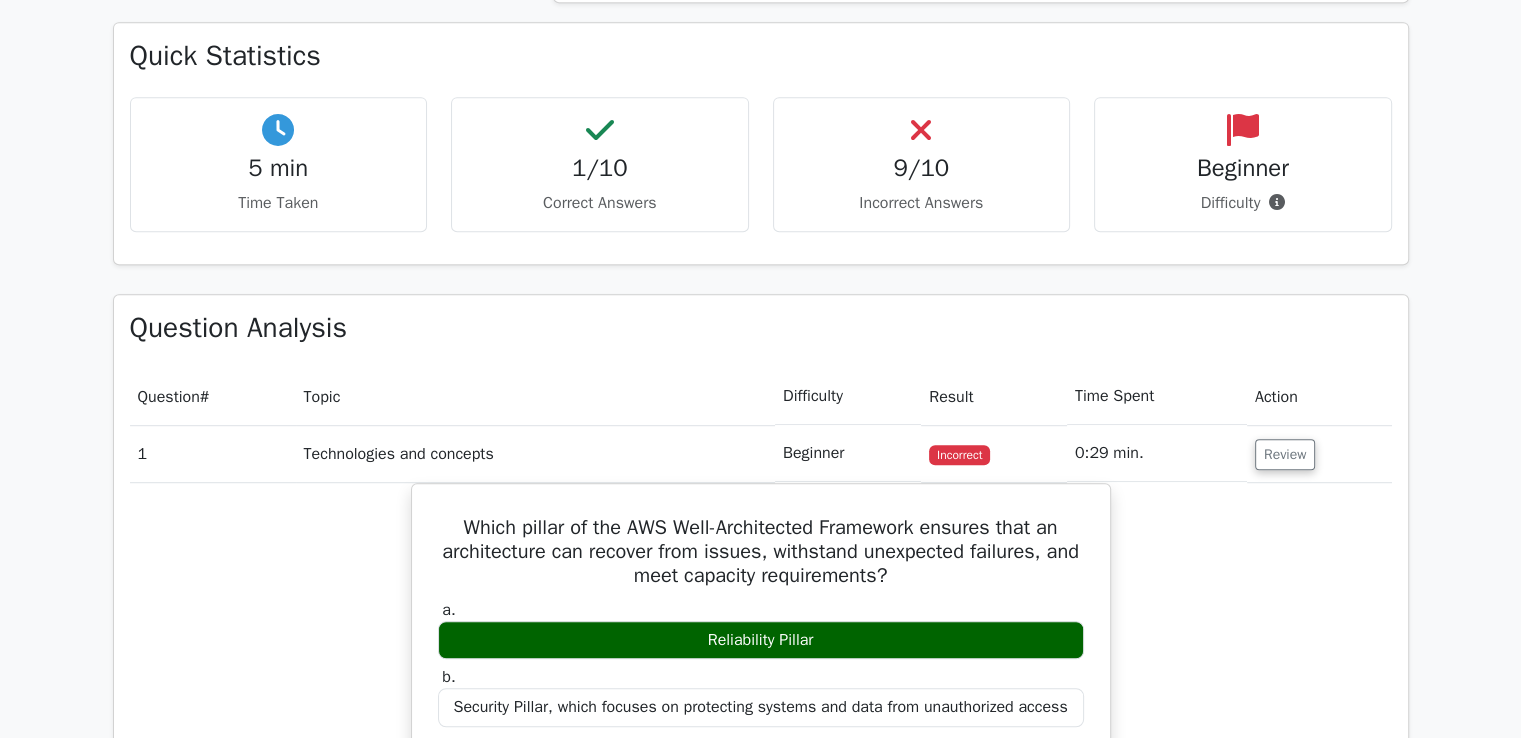 click on "1/10" at bounding box center (600, 168) 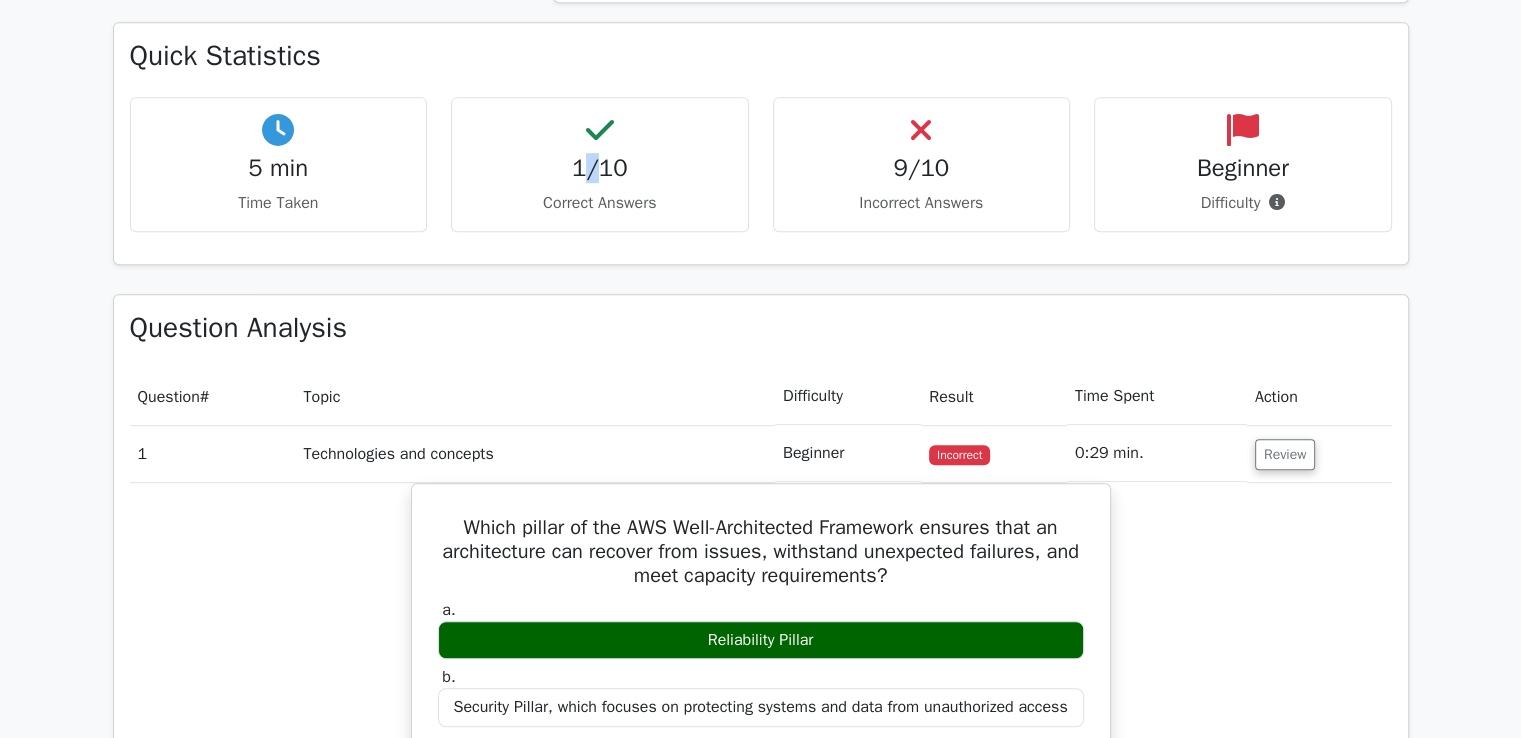 click on "1/10" at bounding box center (600, 168) 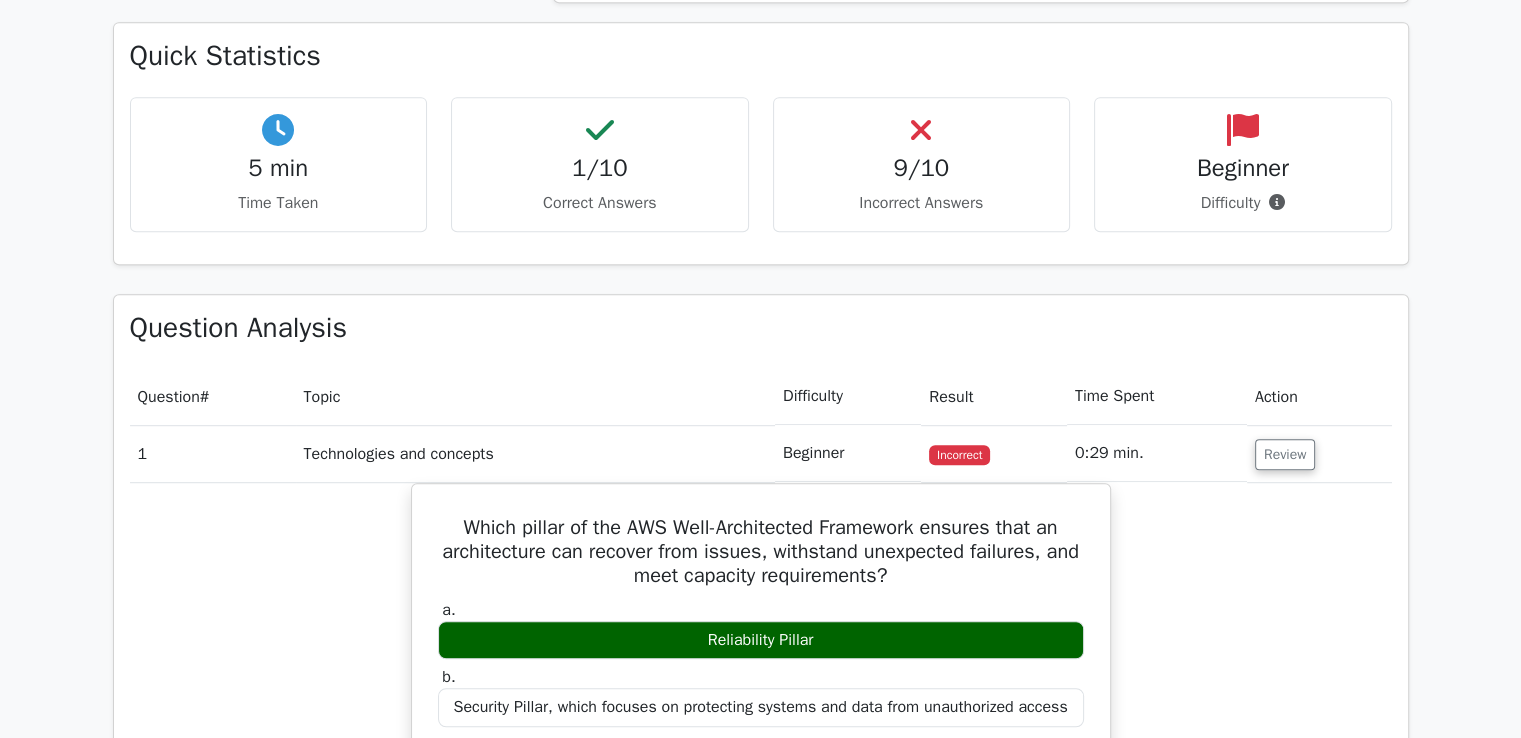 click on "1/10" at bounding box center (600, 168) 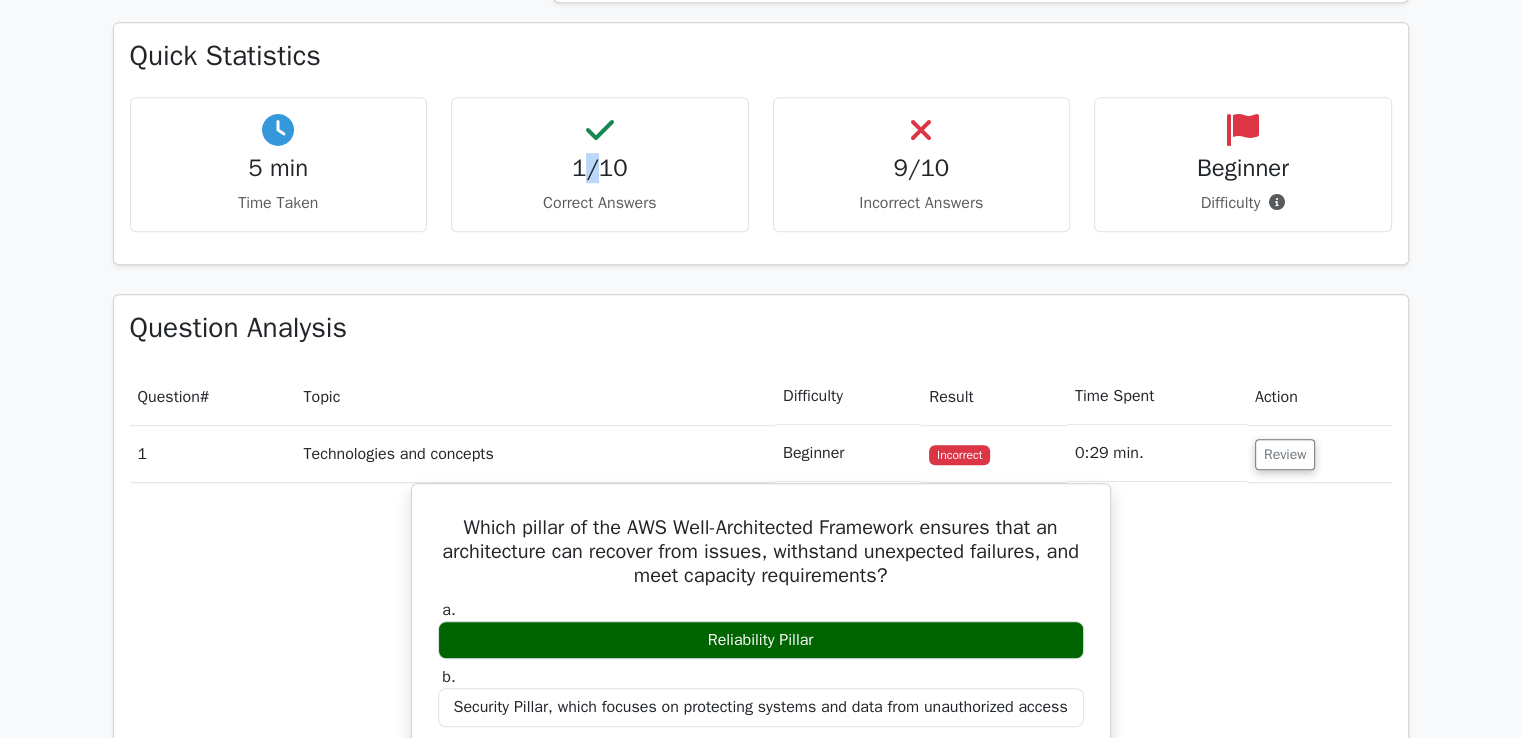 click on "1/10" at bounding box center [600, 168] 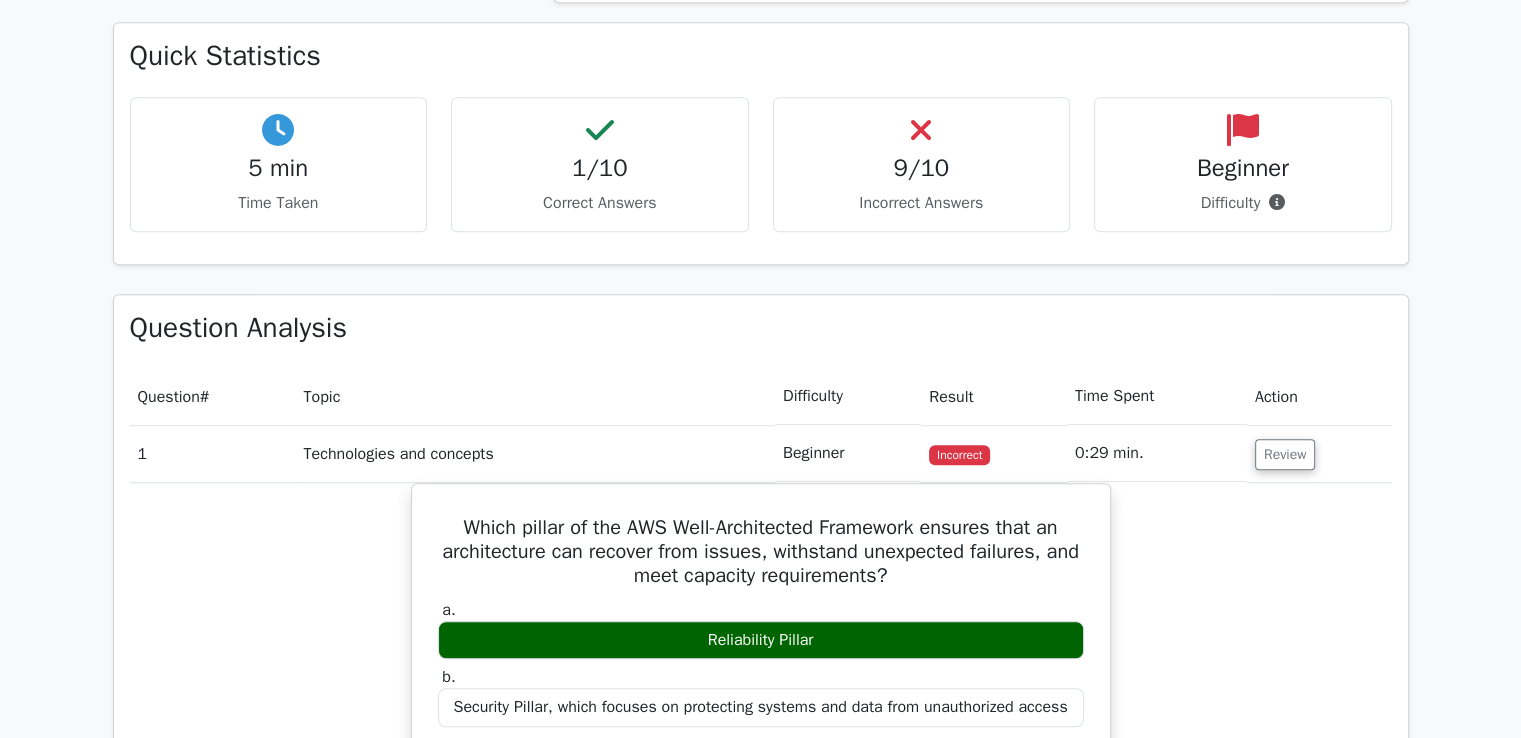 click on "1/10" at bounding box center (600, 168) 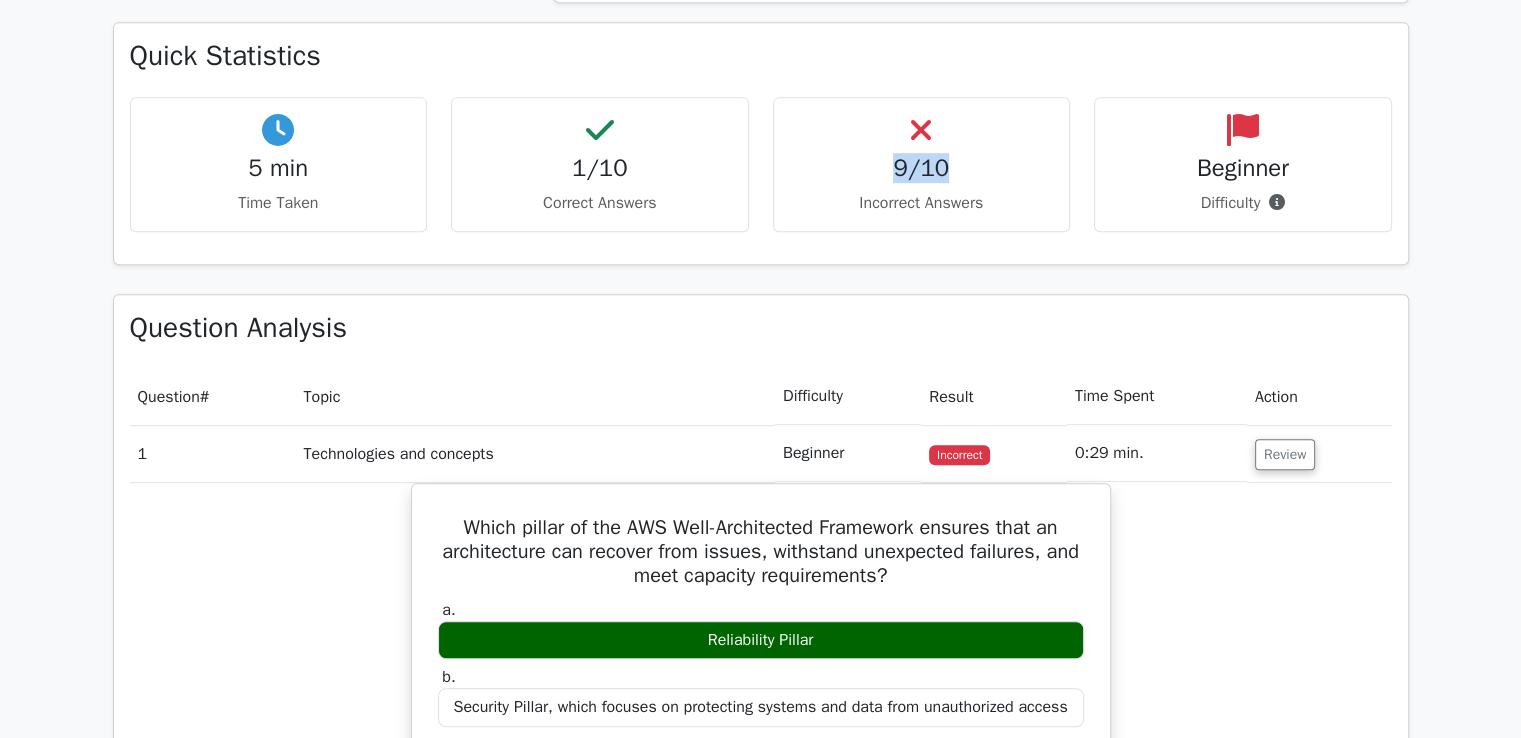 drag, startPoint x: 886, startPoint y: 165, endPoint x: 970, endPoint y: 173, distance: 84.38009 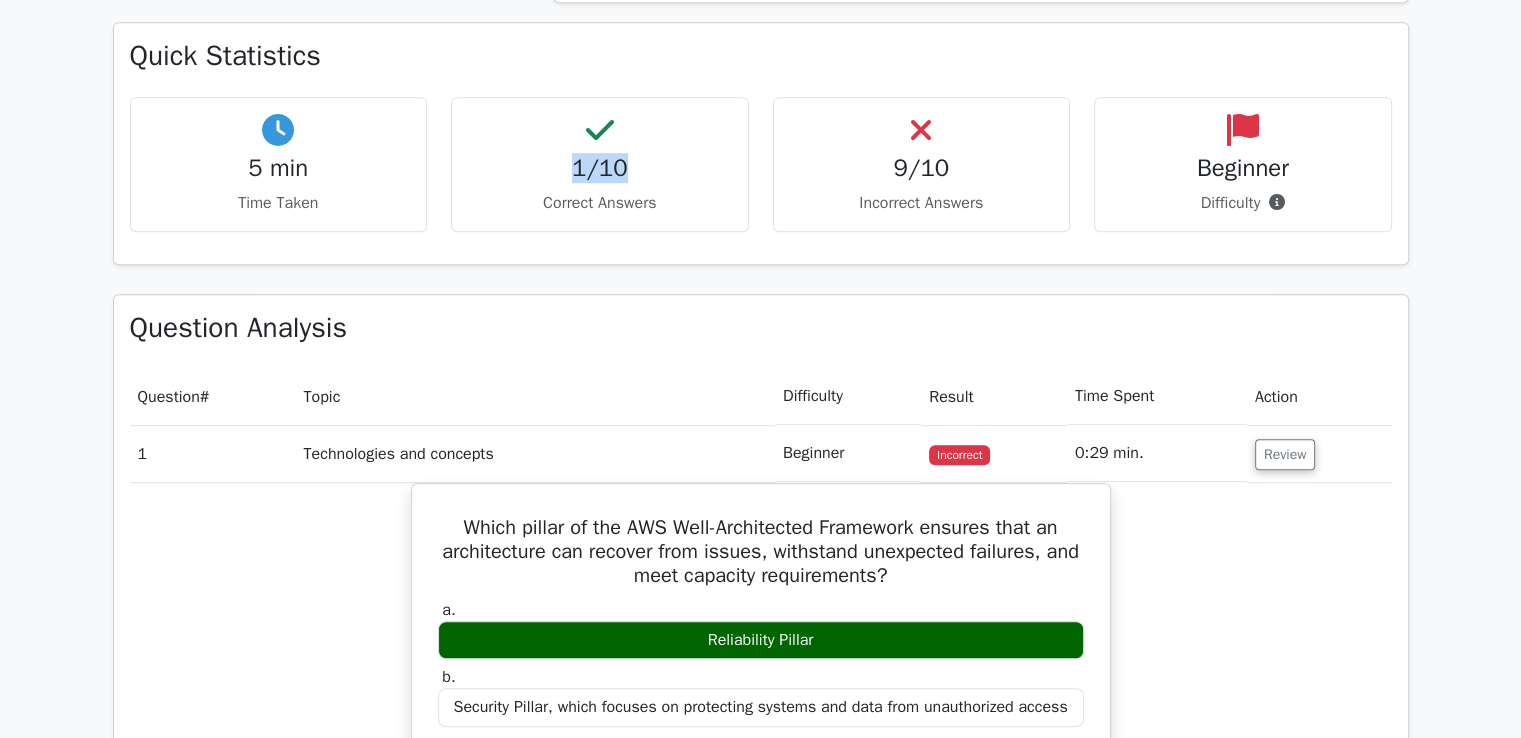 drag, startPoint x: 572, startPoint y: 157, endPoint x: 782, endPoint y: 191, distance: 212.73457 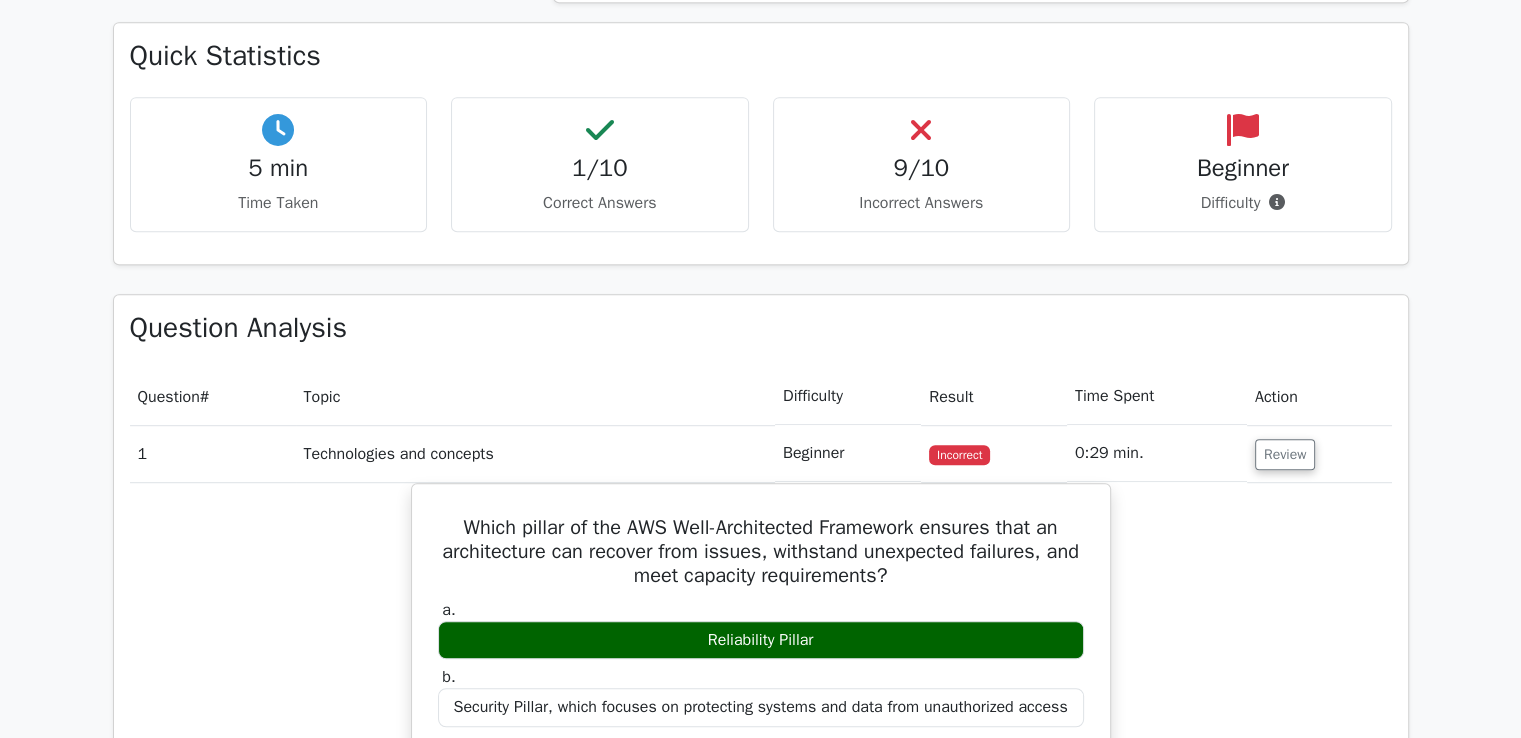 click on "Incorrect Answers" at bounding box center (922, 203) 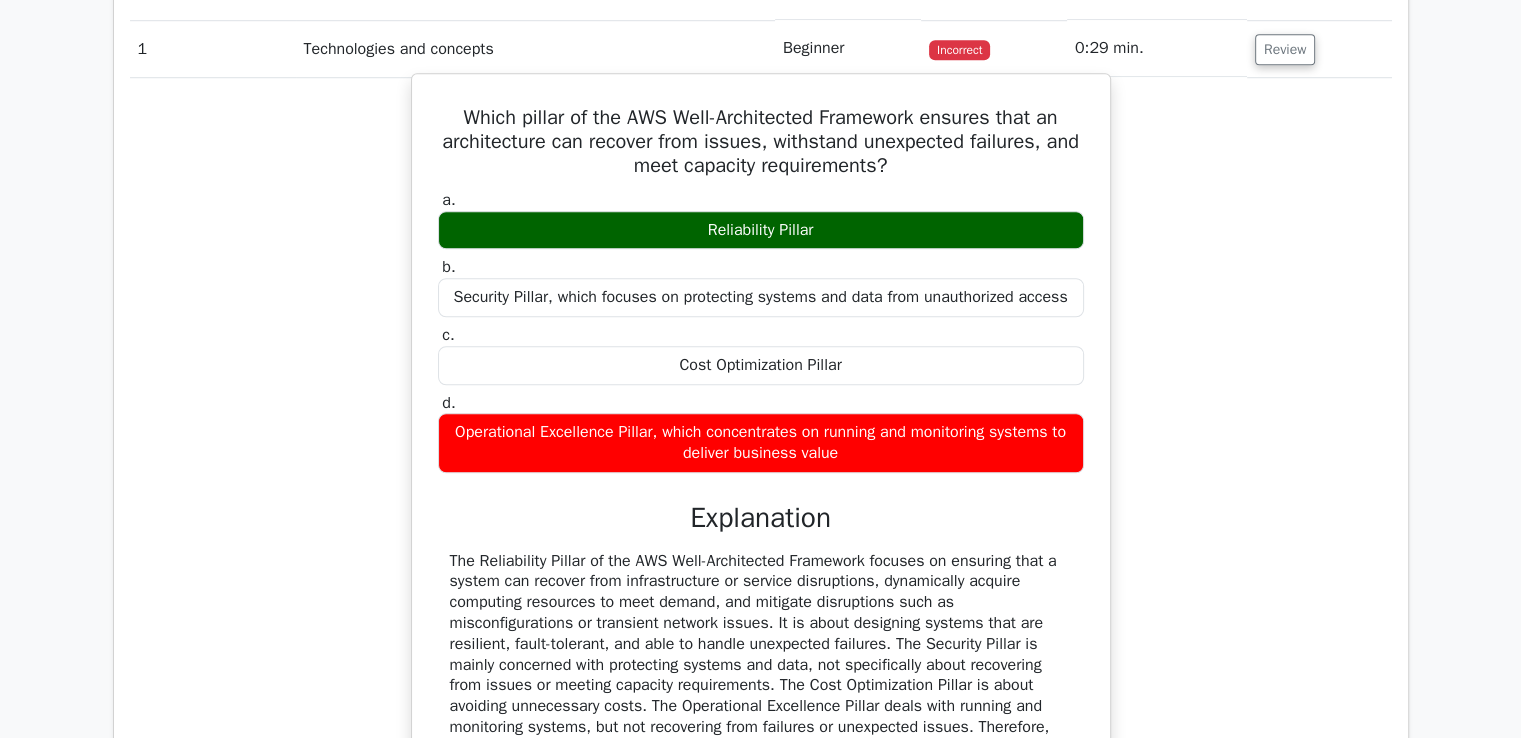 scroll, scrollTop: 1600, scrollLeft: 0, axis: vertical 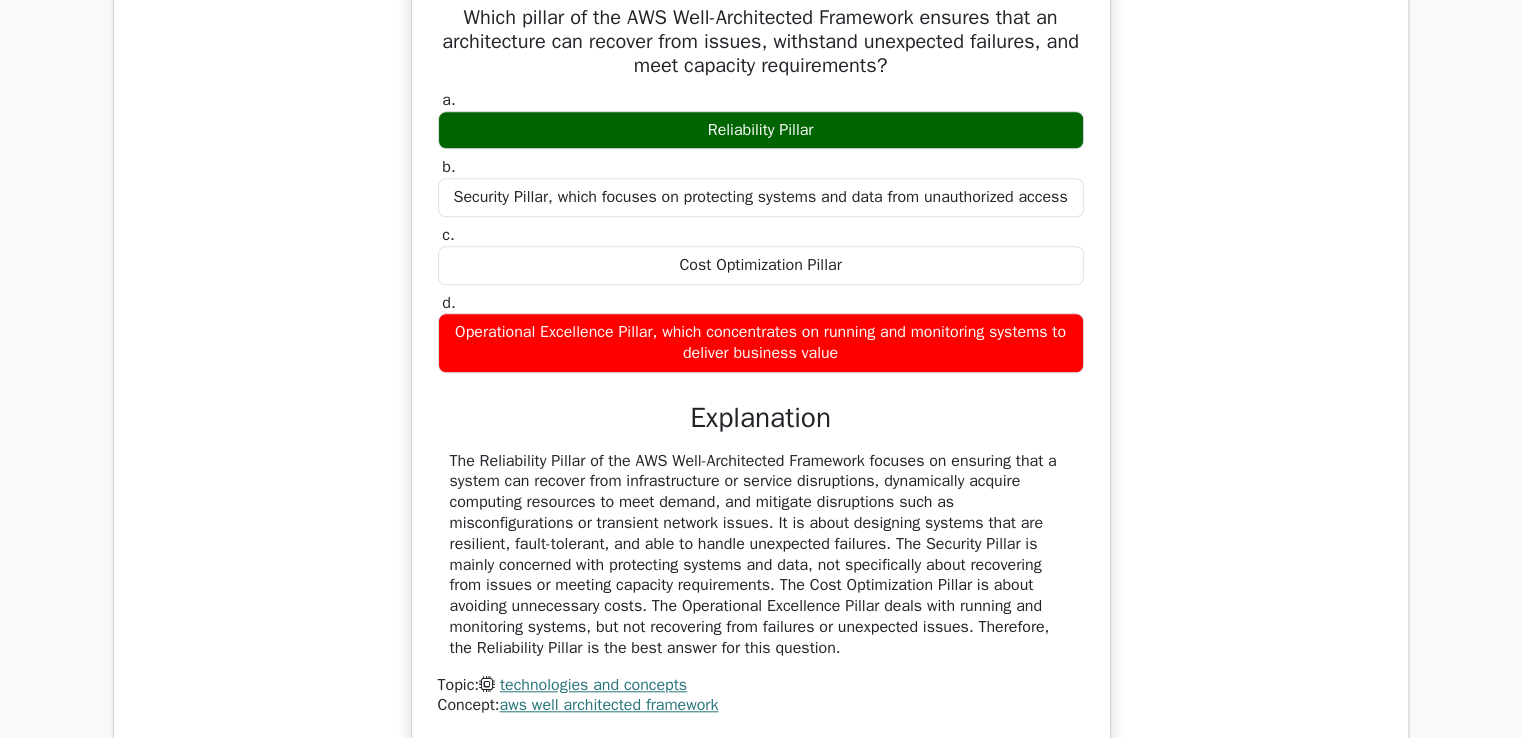 click on "Explanation" at bounding box center [761, 418] 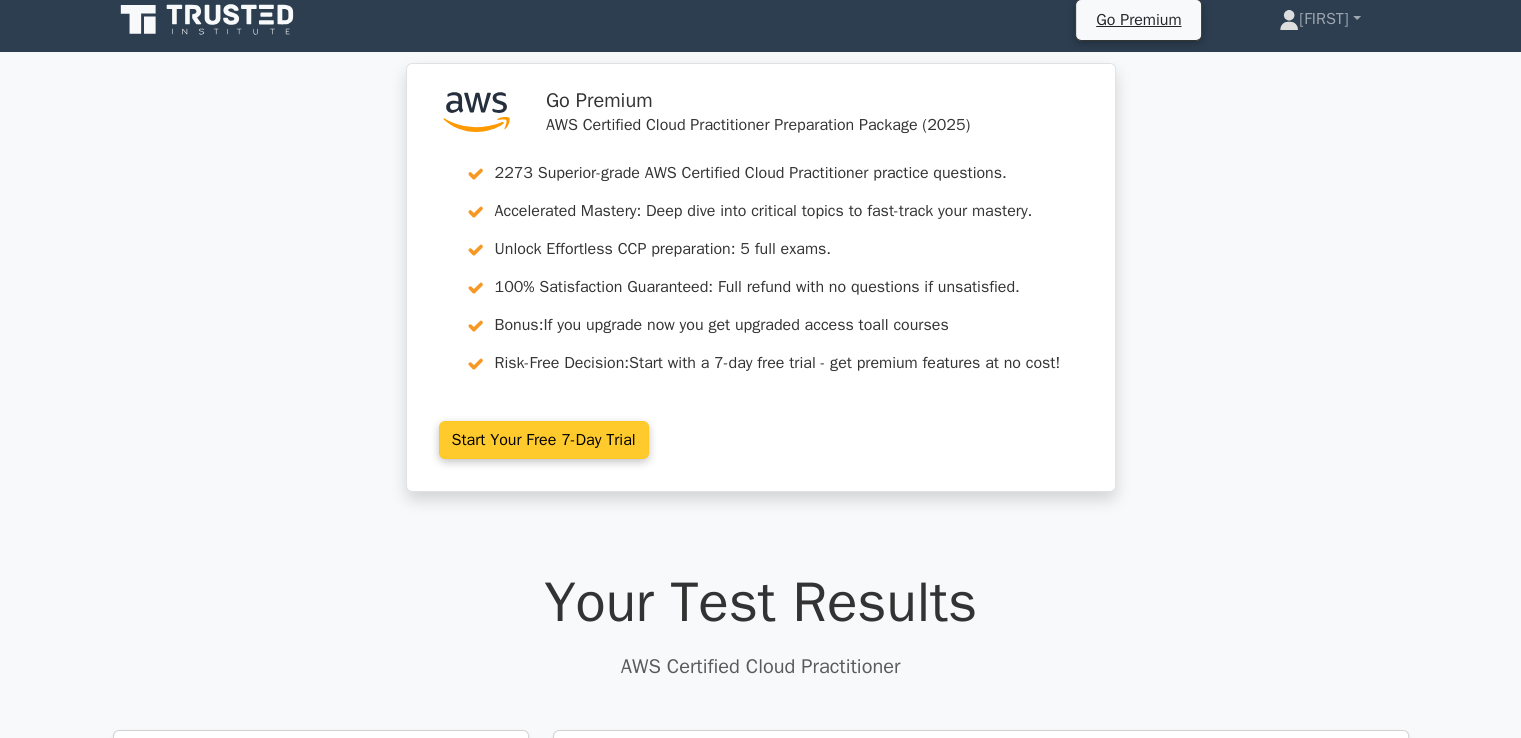 scroll, scrollTop: 0, scrollLeft: 0, axis: both 